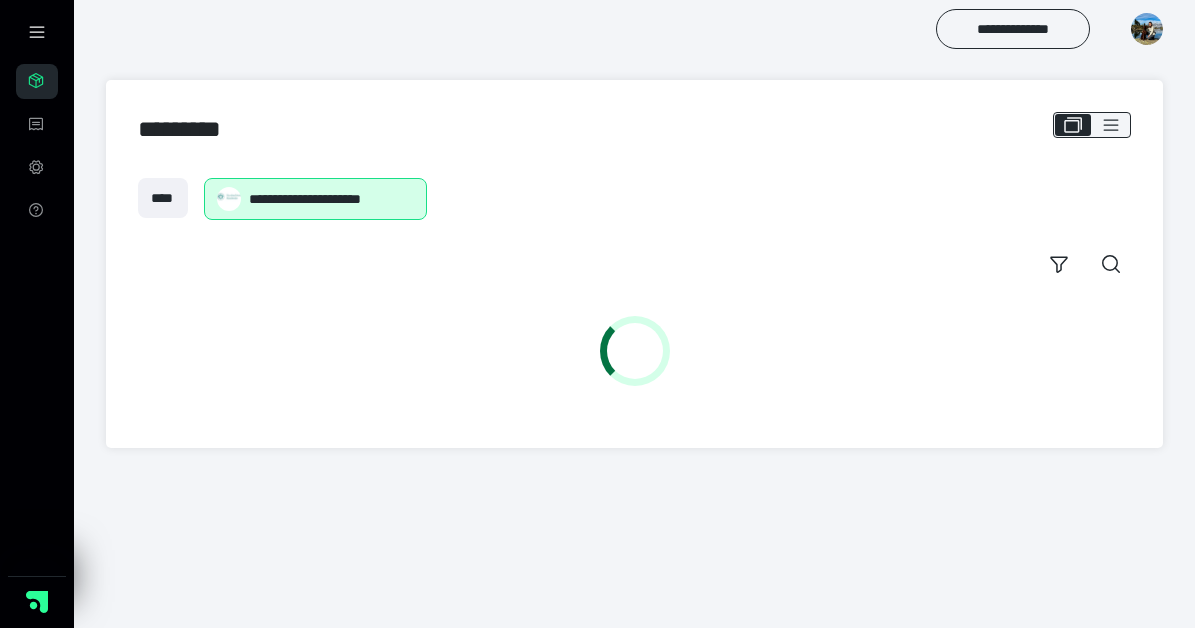 scroll, scrollTop: 0, scrollLeft: 0, axis: both 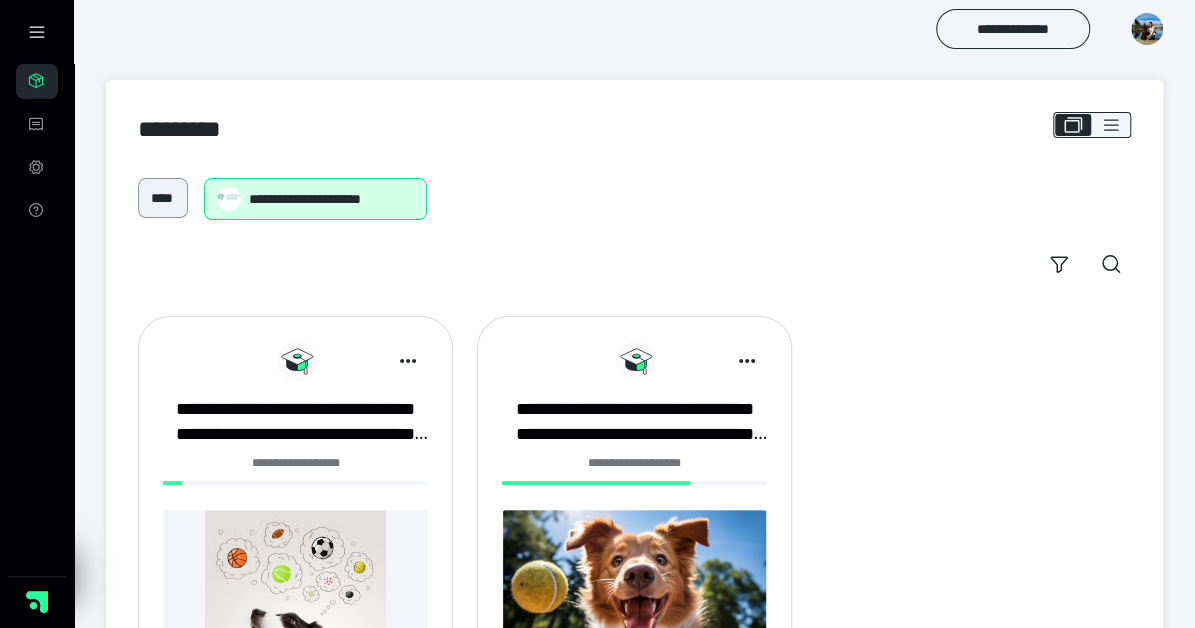 click on "****" at bounding box center [163, 198] 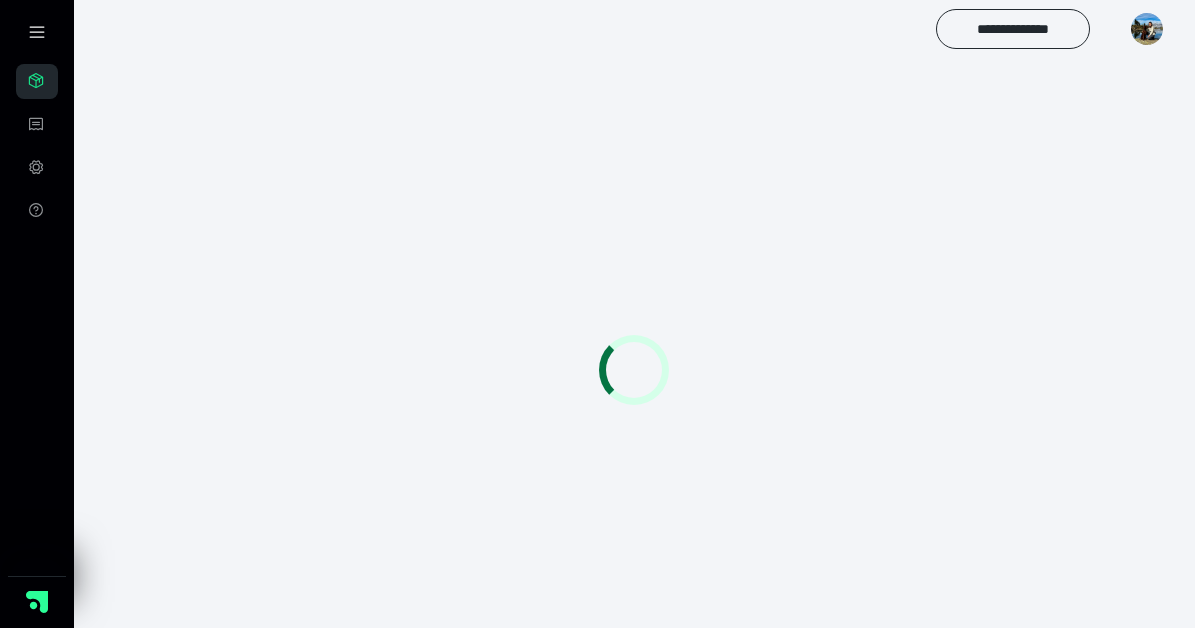 scroll, scrollTop: 0, scrollLeft: 0, axis: both 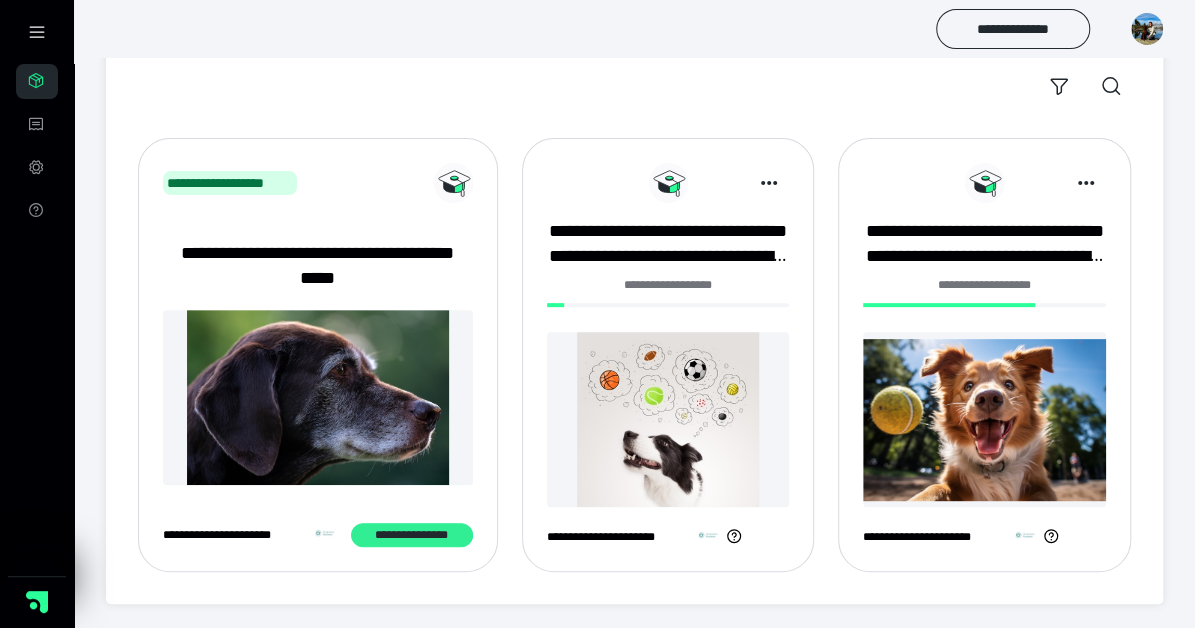 click on "**********" at bounding box center [412, 535] 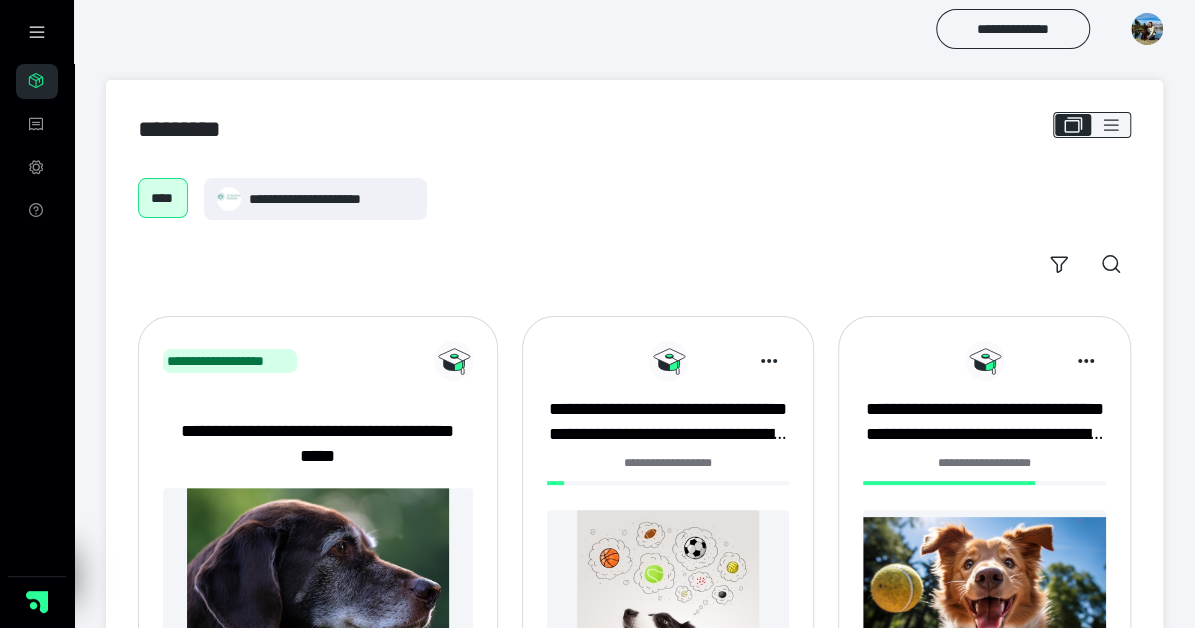 scroll, scrollTop: 0, scrollLeft: 0, axis: both 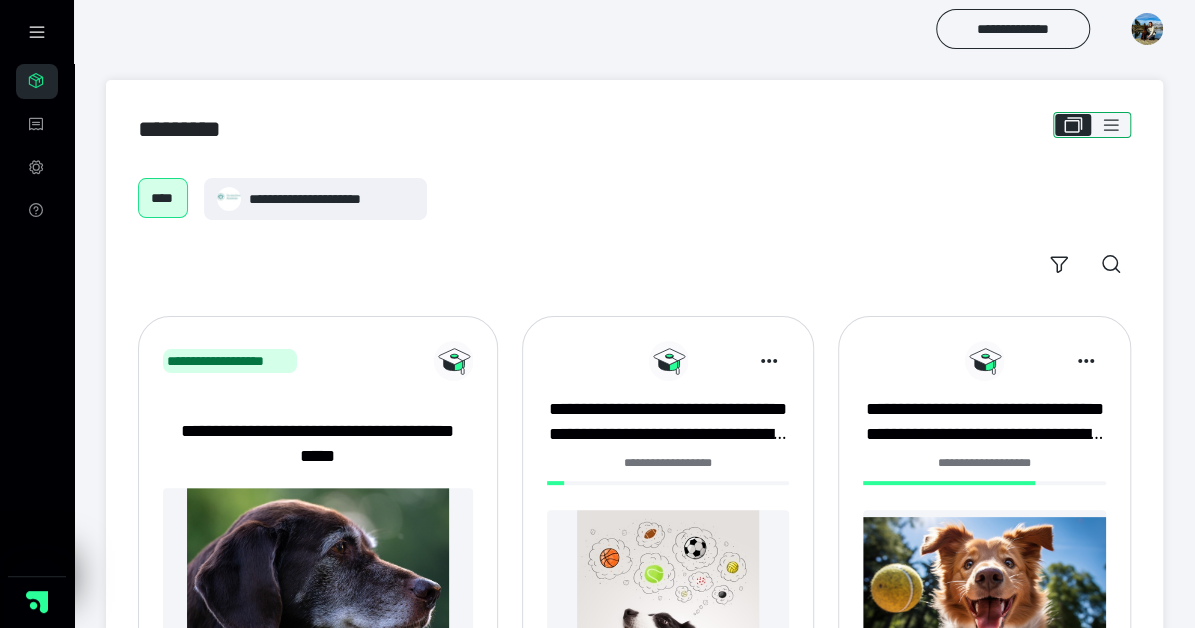 click 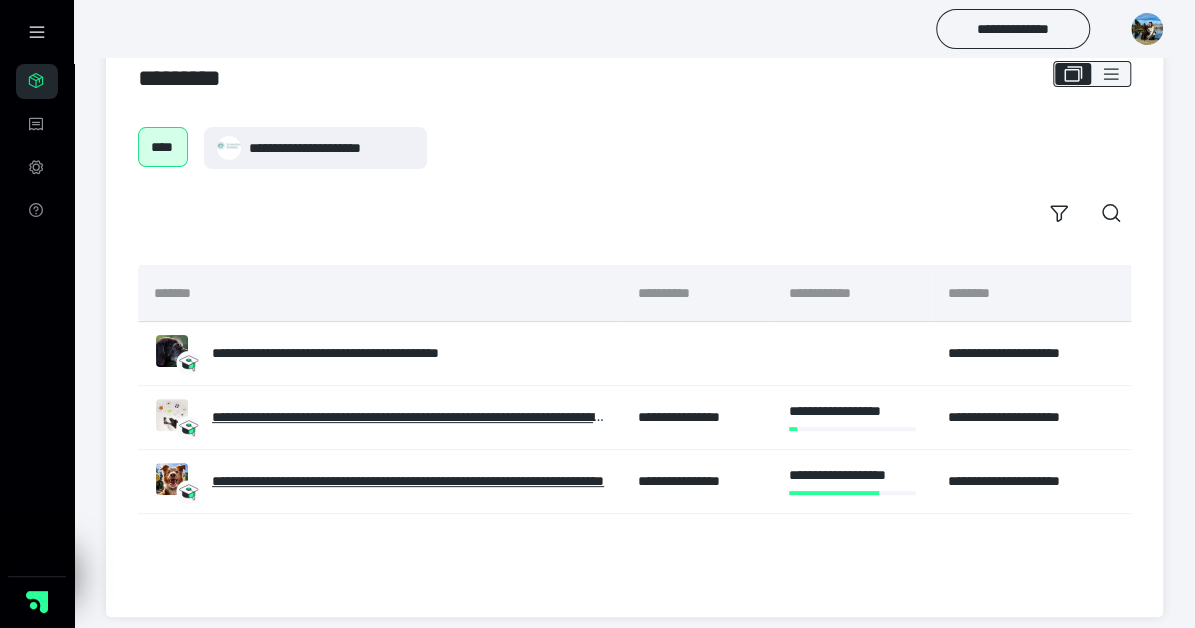 scroll, scrollTop: 58, scrollLeft: 0, axis: vertical 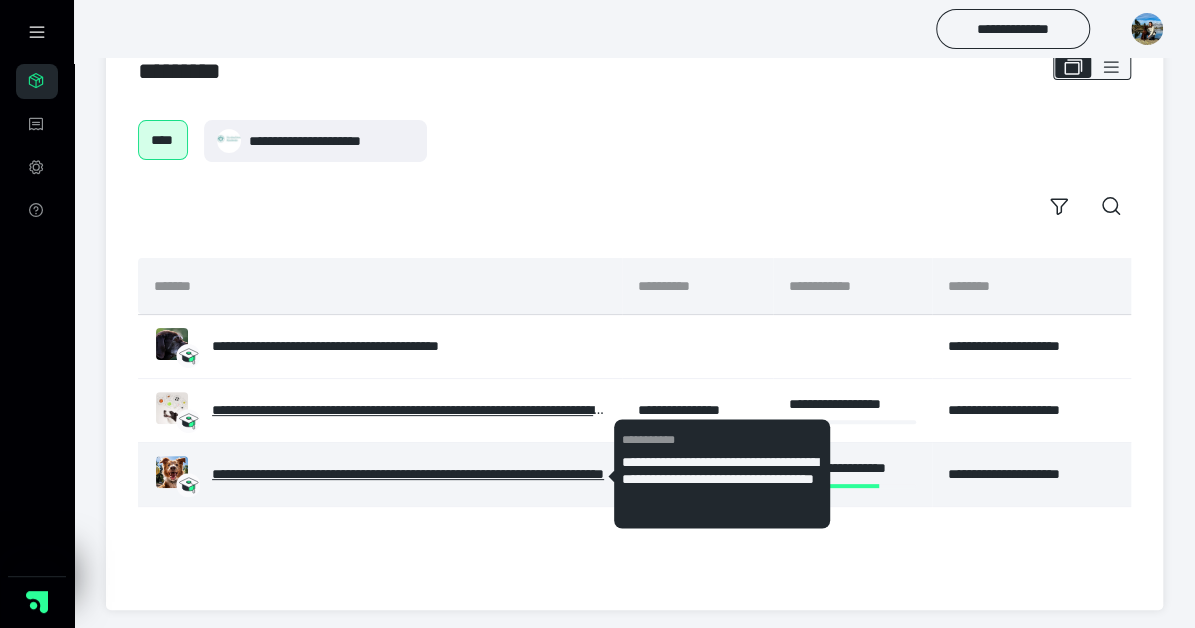 click on "**********" at bounding box center (409, 474) 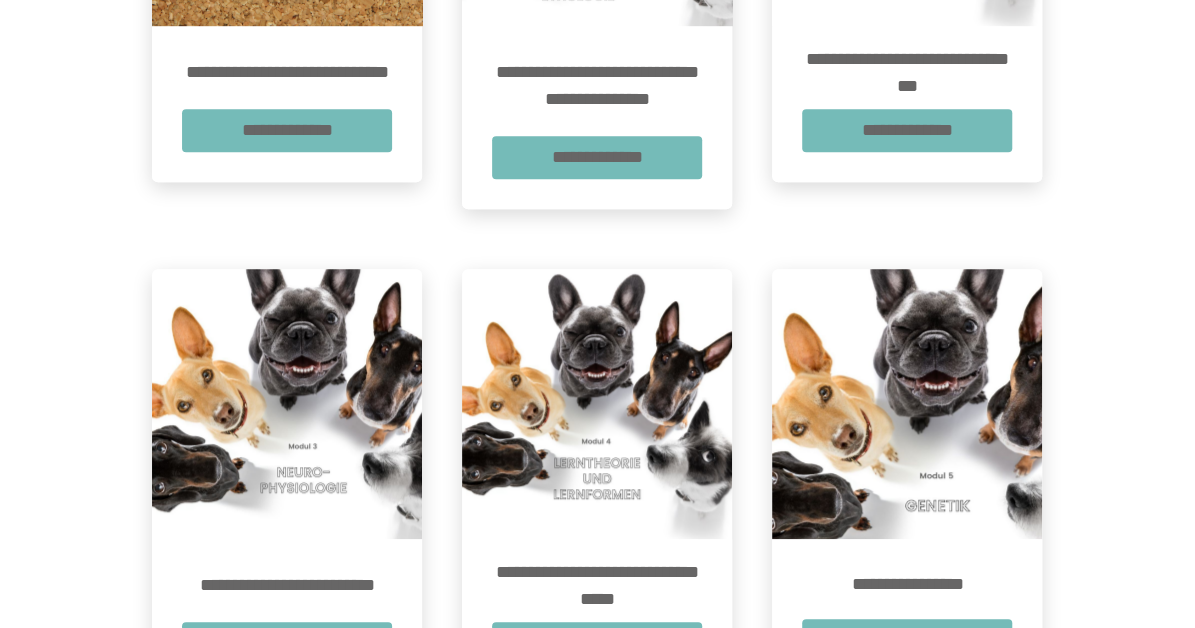 scroll, scrollTop: 674, scrollLeft: 0, axis: vertical 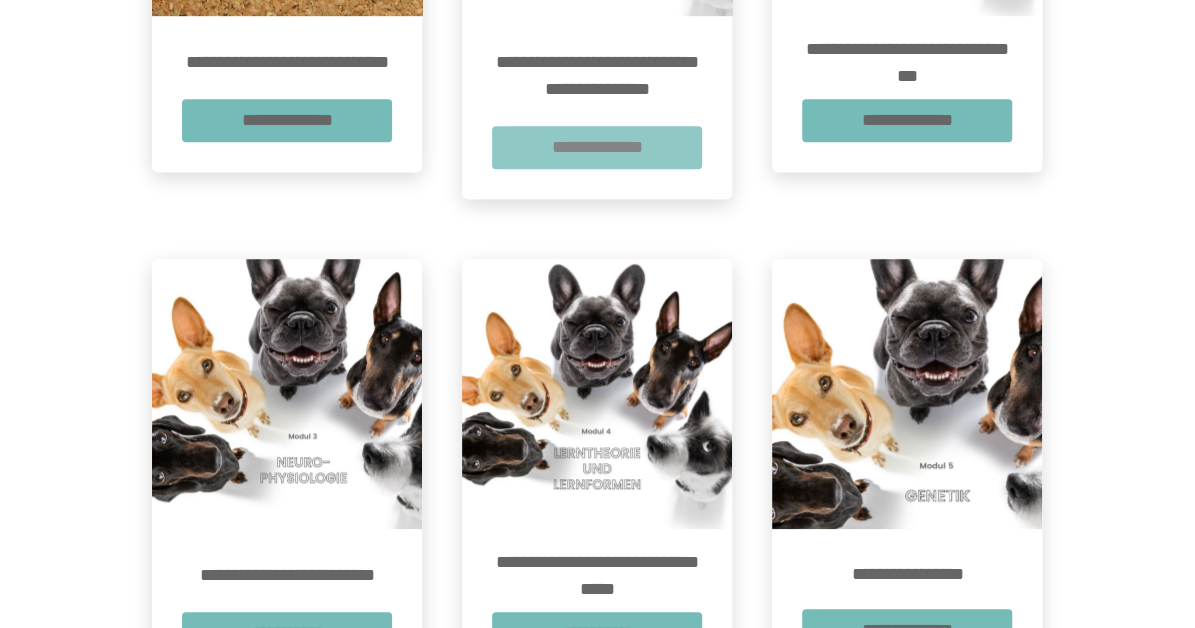 click on "**********" at bounding box center (597, 147) 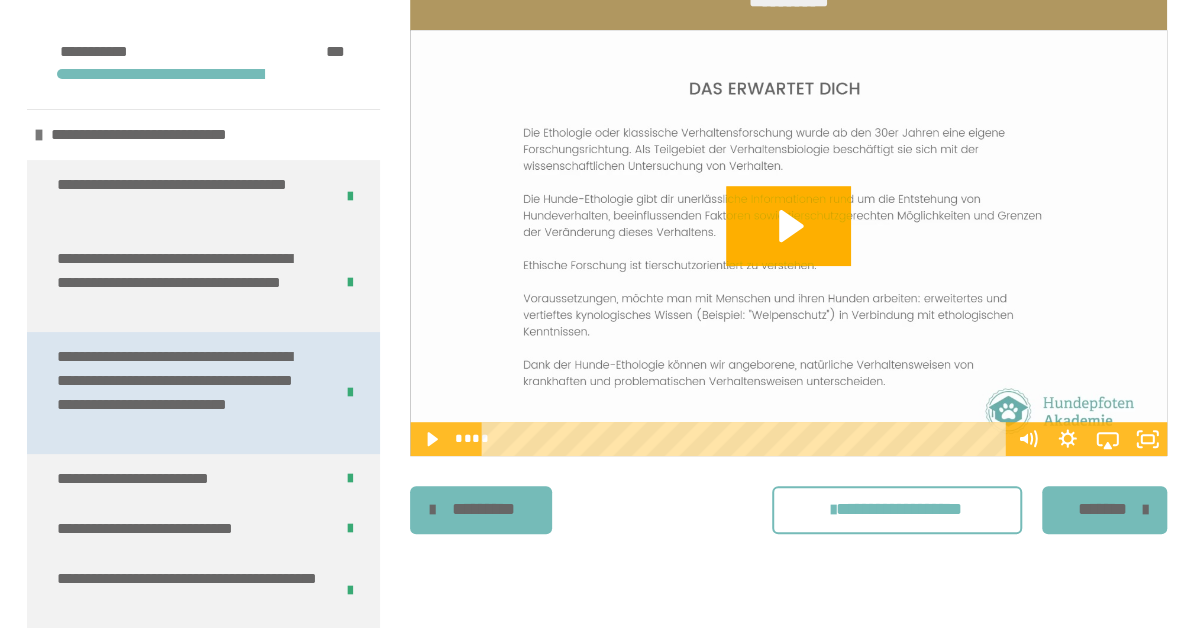 scroll, scrollTop: 340, scrollLeft: 0, axis: vertical 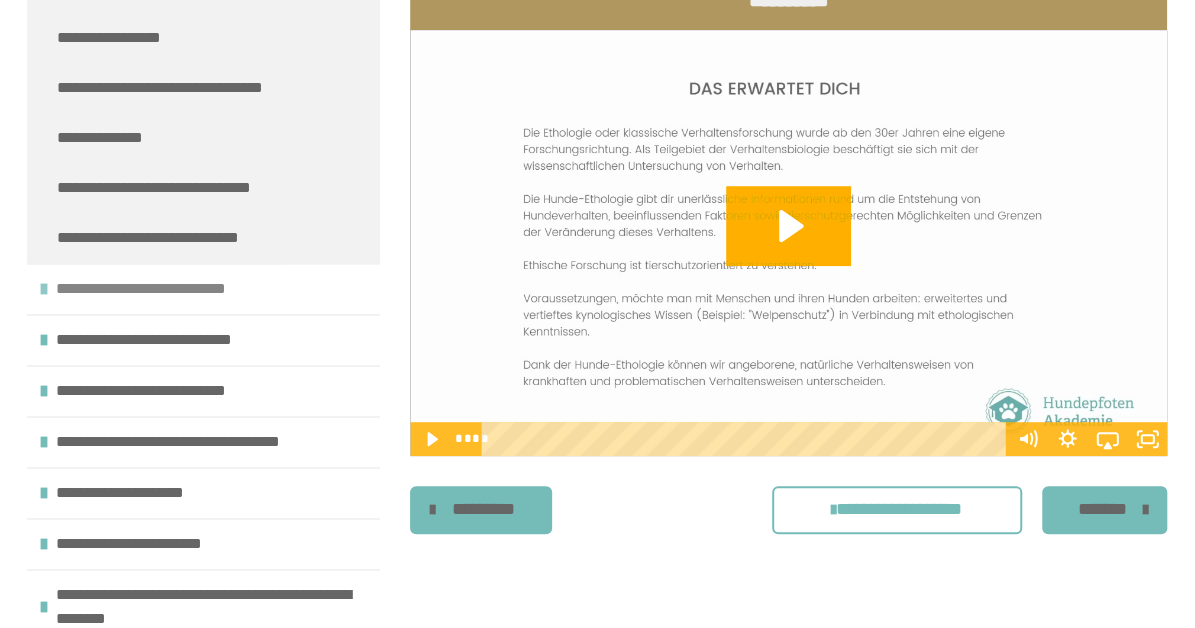 click on "**********" at bounding box center (159, 289) 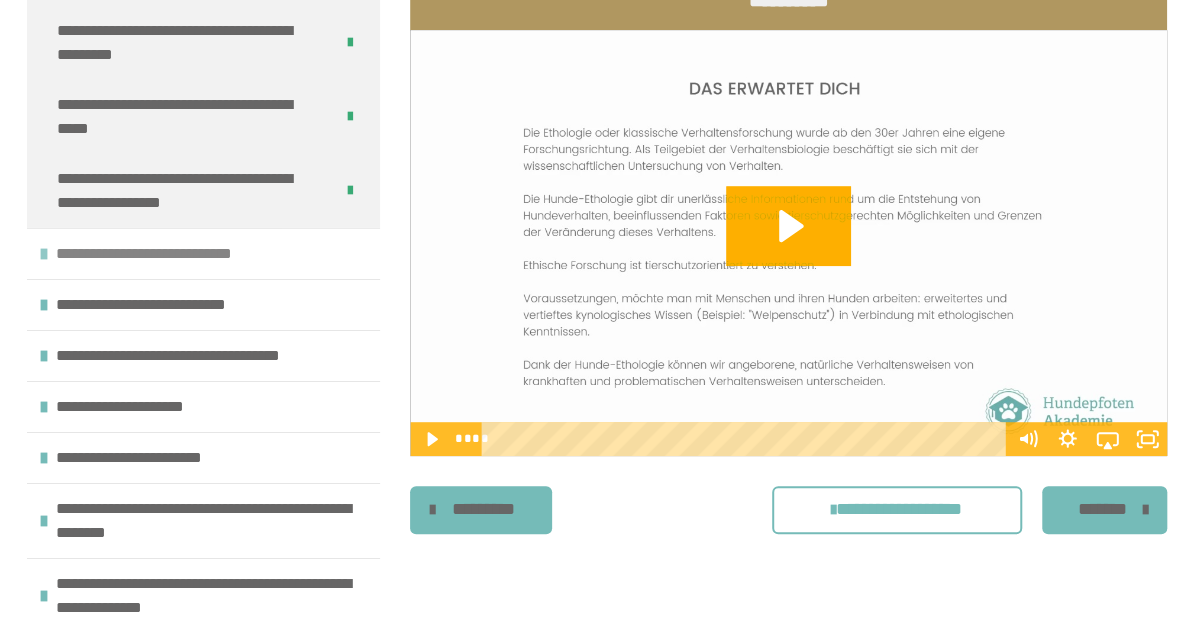 scroll, scrollTop: 10381, scrollLeft: 0, axis: vertical 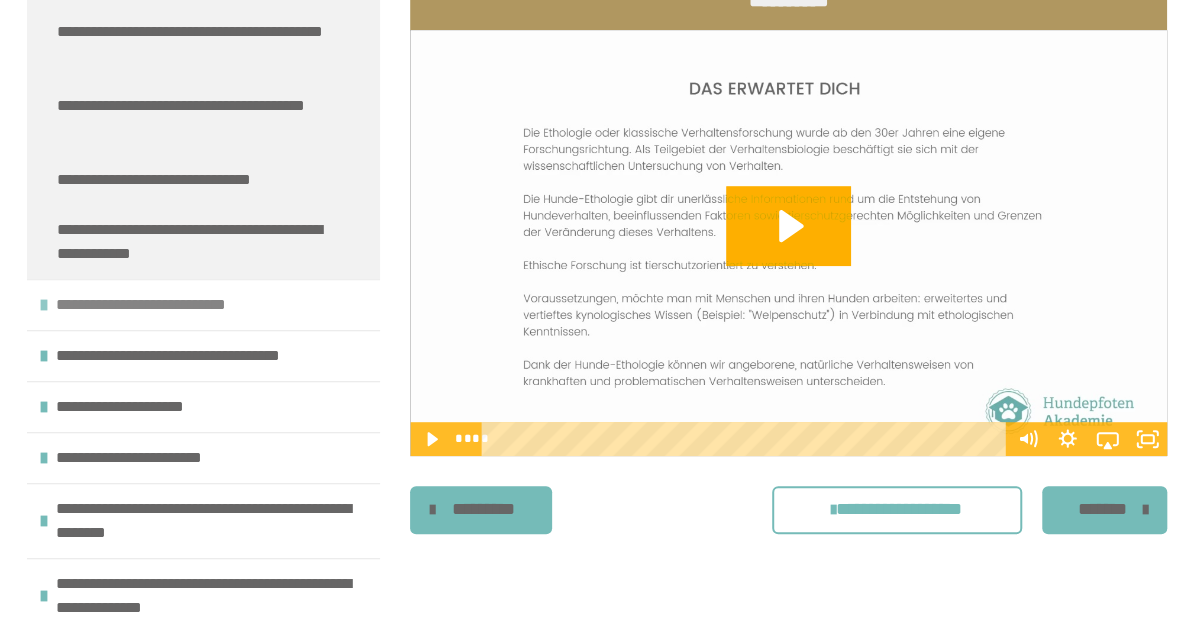 click on "**********" at bounding box center (166, 305) 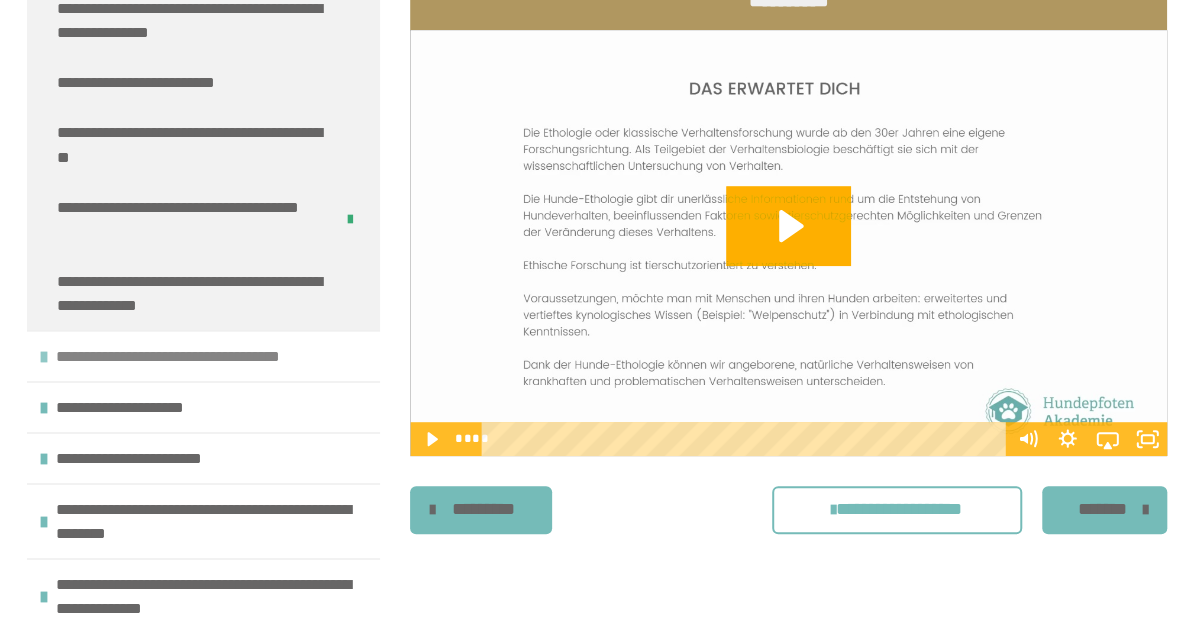 scroll, scrollTop: 12393, scrollLeft: 0, axis: vertical 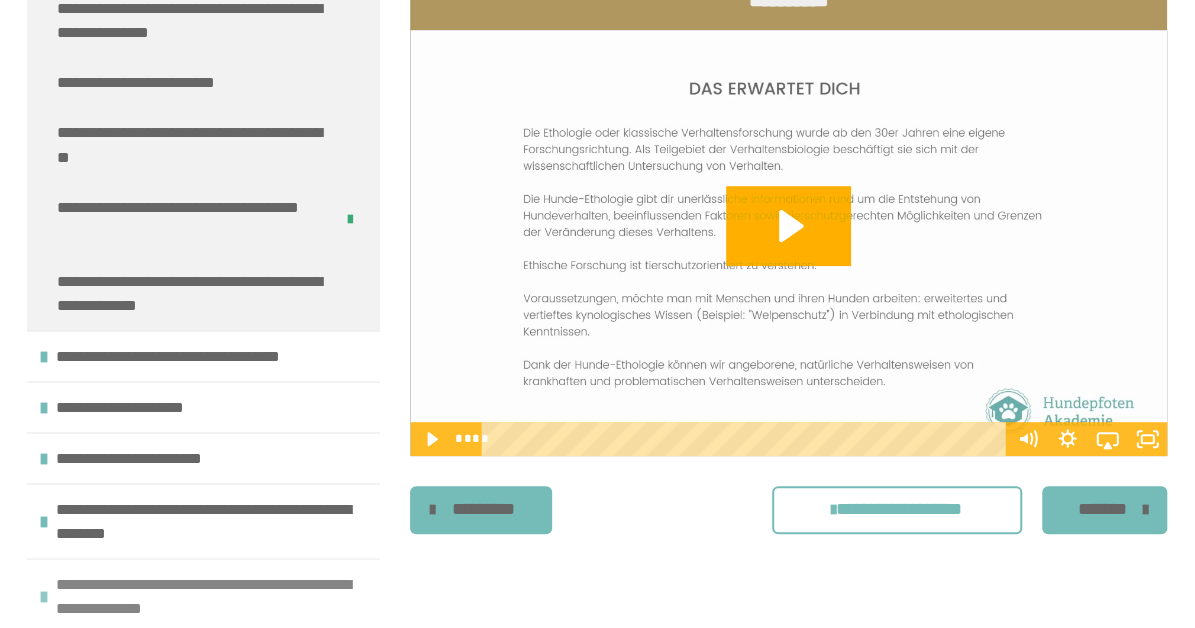 click on "**********" at bounding box center [213, 596] 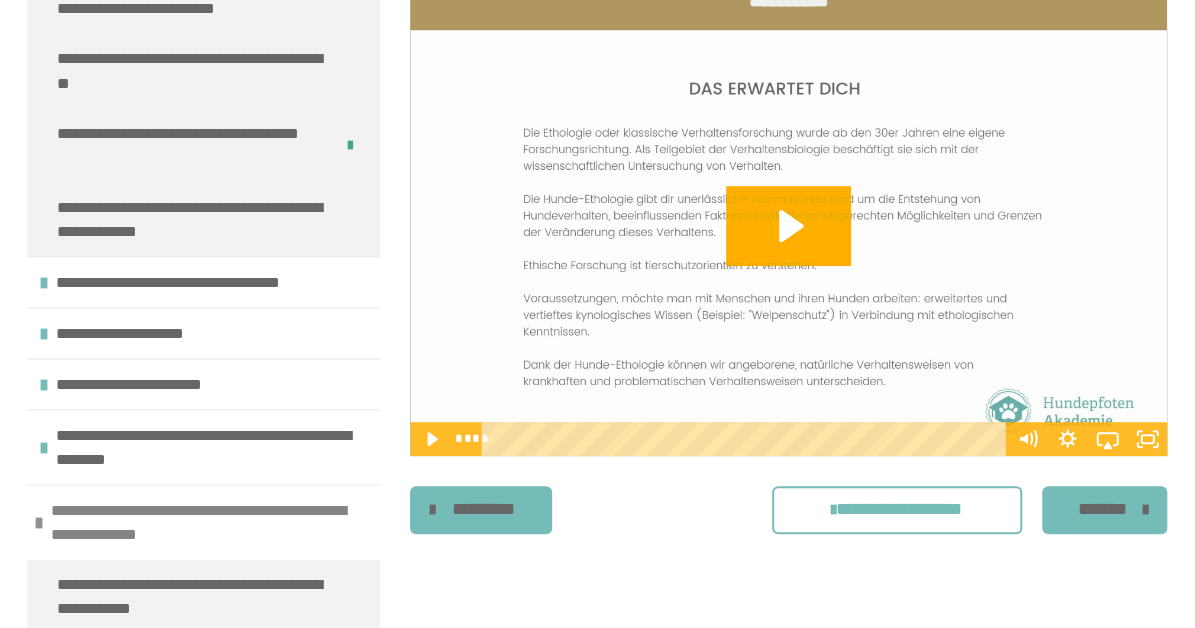 scroll, scrollTop: 12467, scrollLeft: 0, axis: vertical 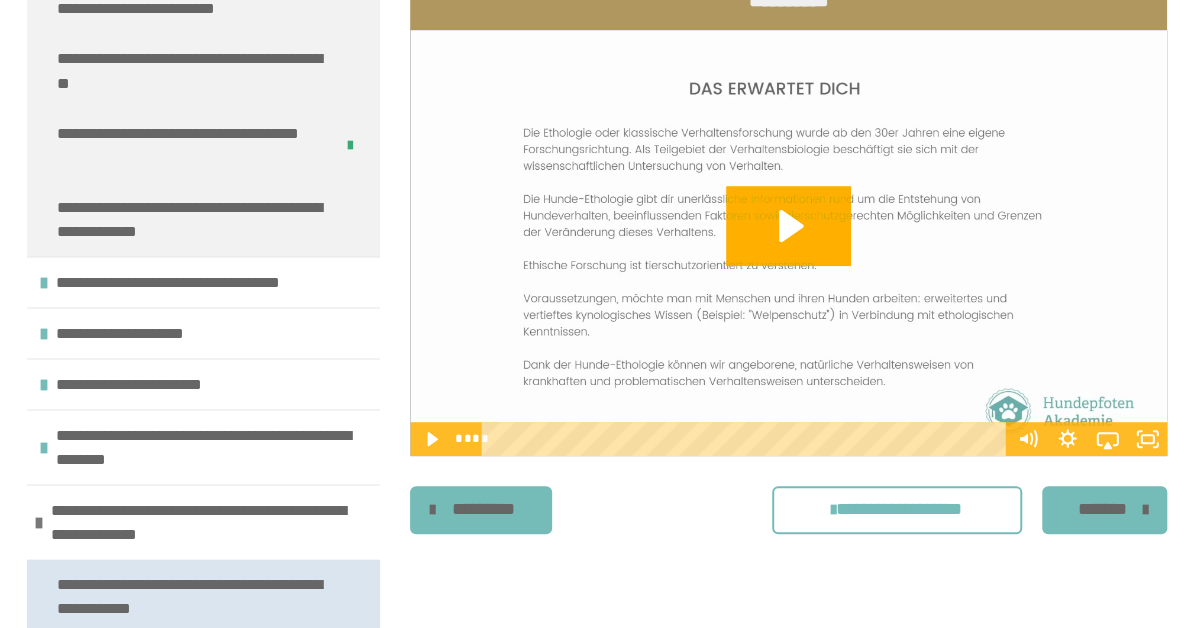click on "**********" at bounding box center (195, 596) 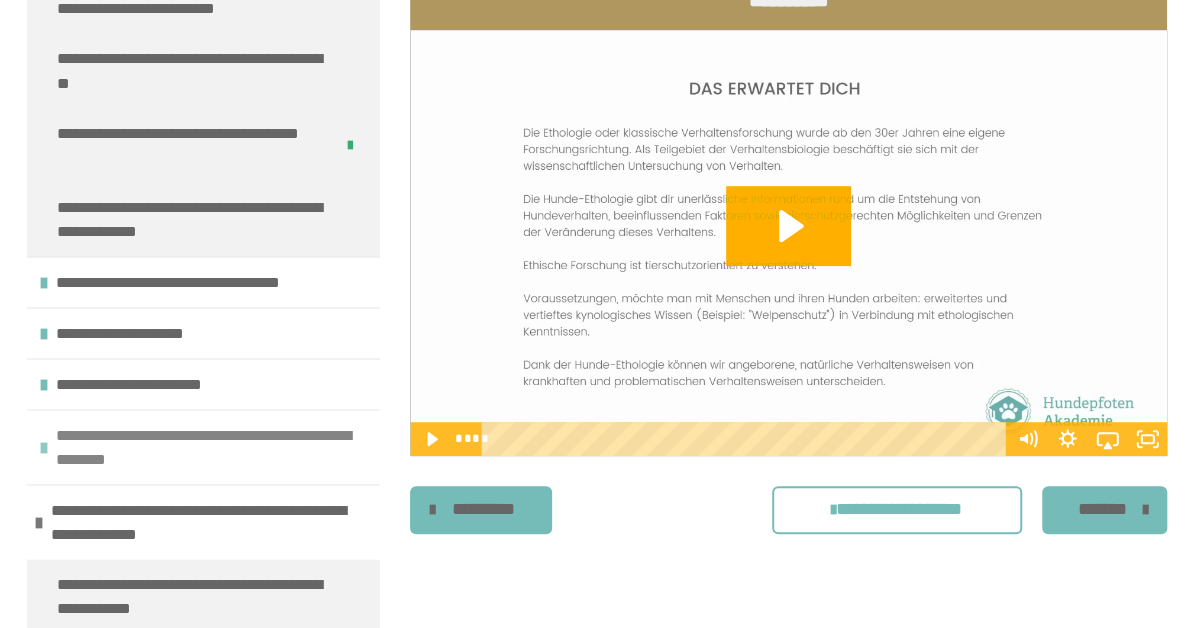 scroll, scrollTop: 270, scrollLeft: 0, axis: vertical 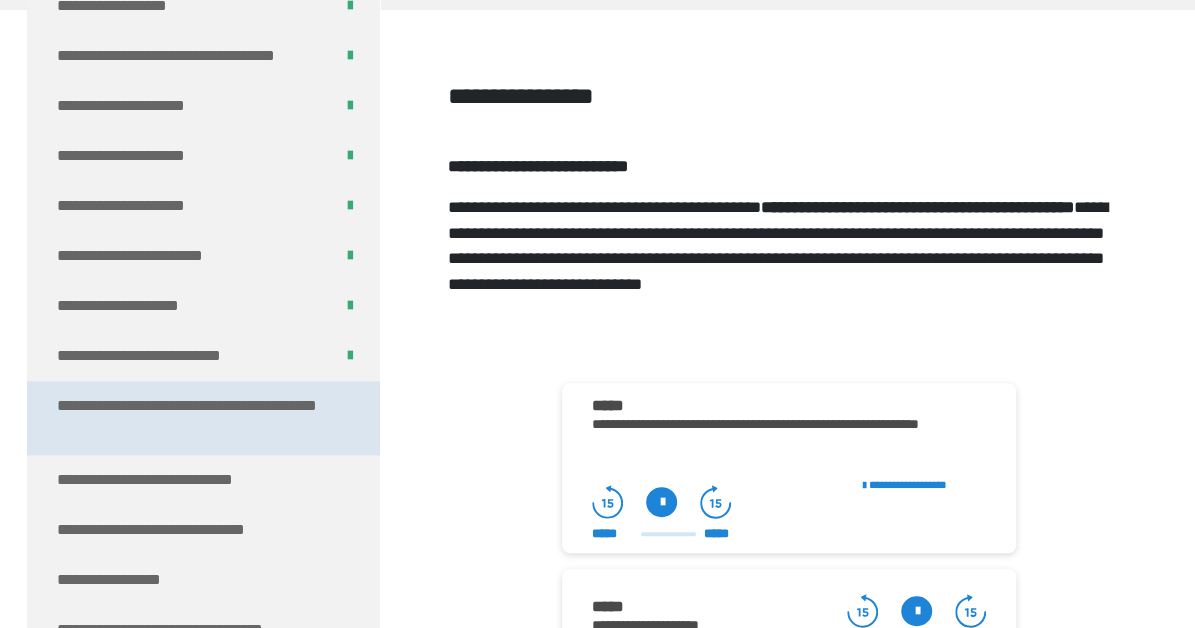 click on "**********" at bounding box center (195, 418) 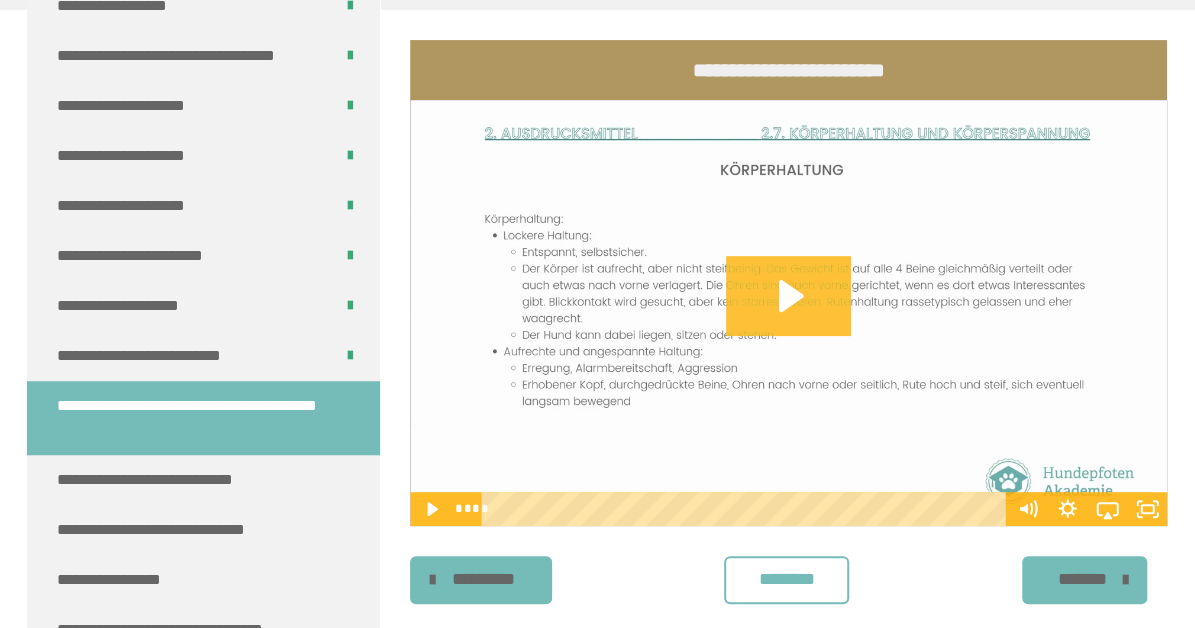 click 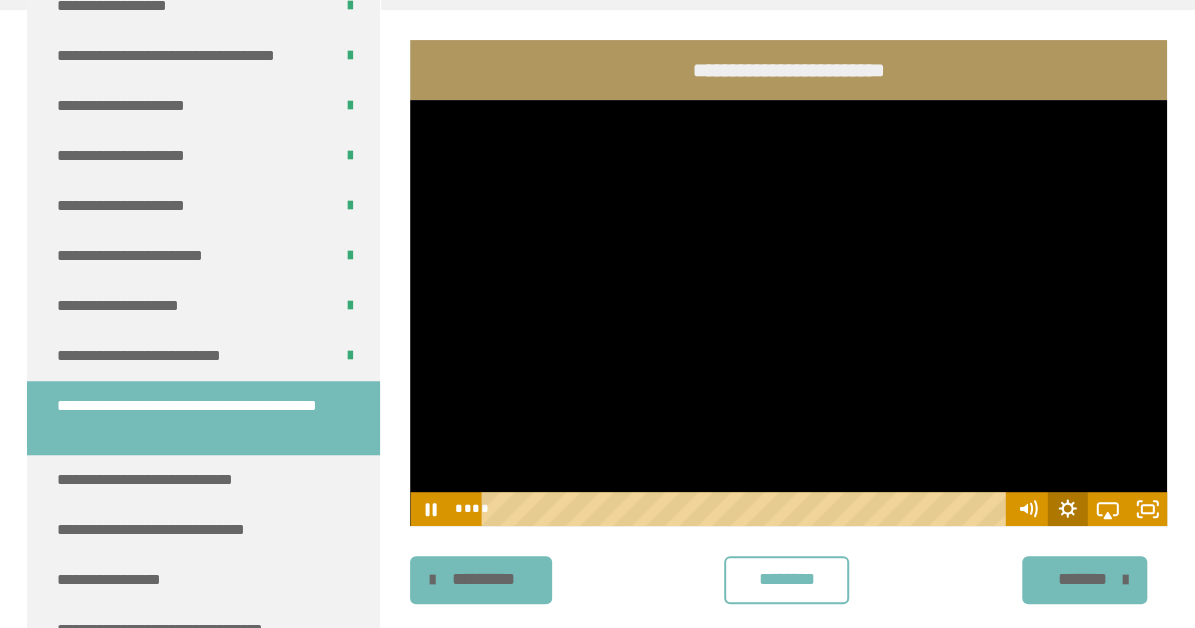 click 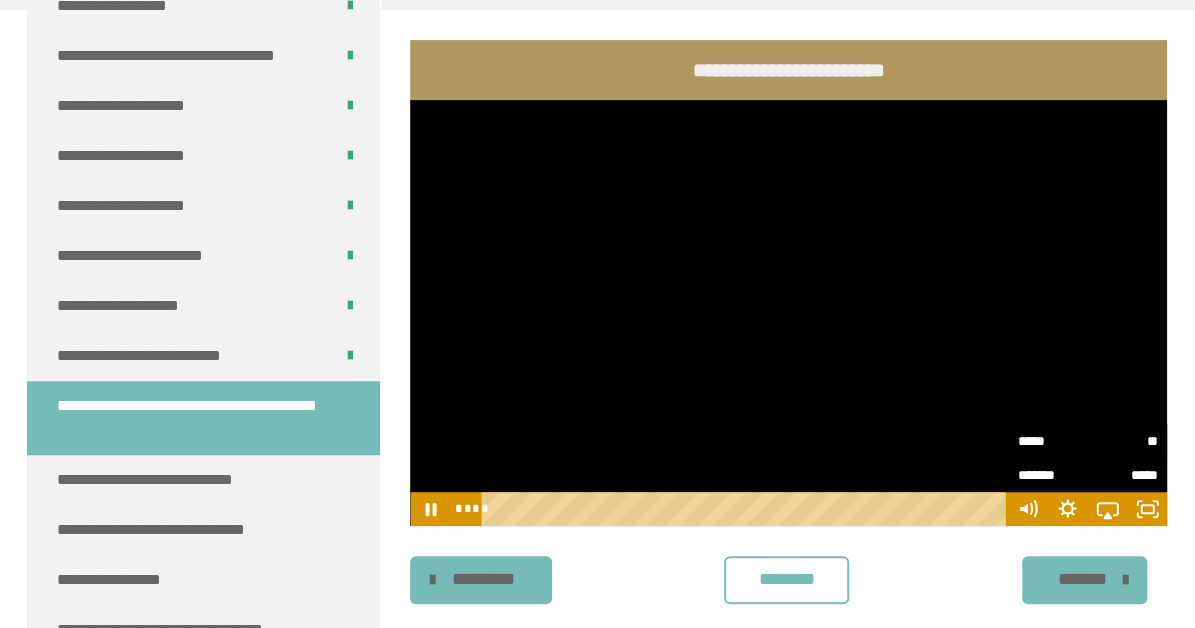 click on "*****" at bounding box center [1052, 441] 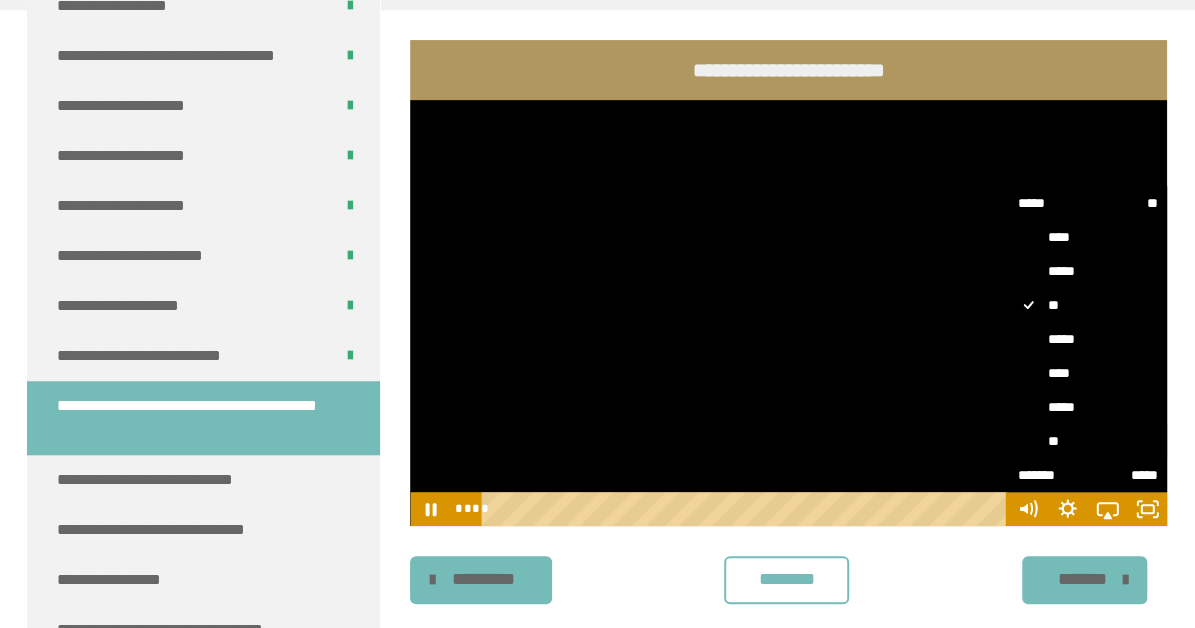 click on "**" at bounding box center [1087, 441] 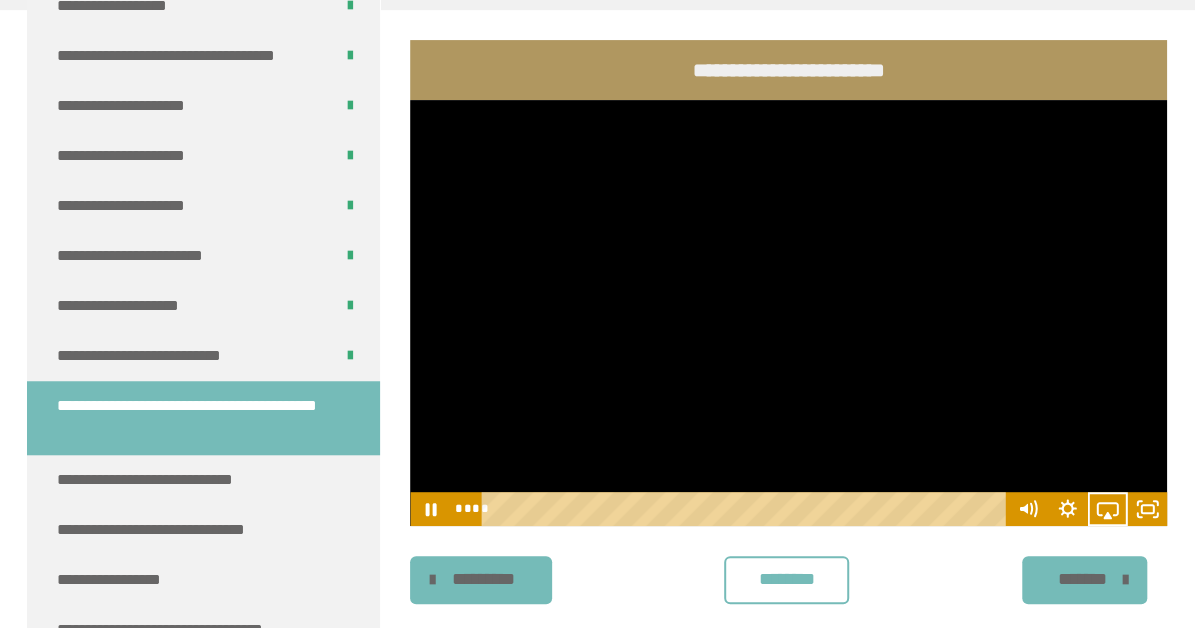 type 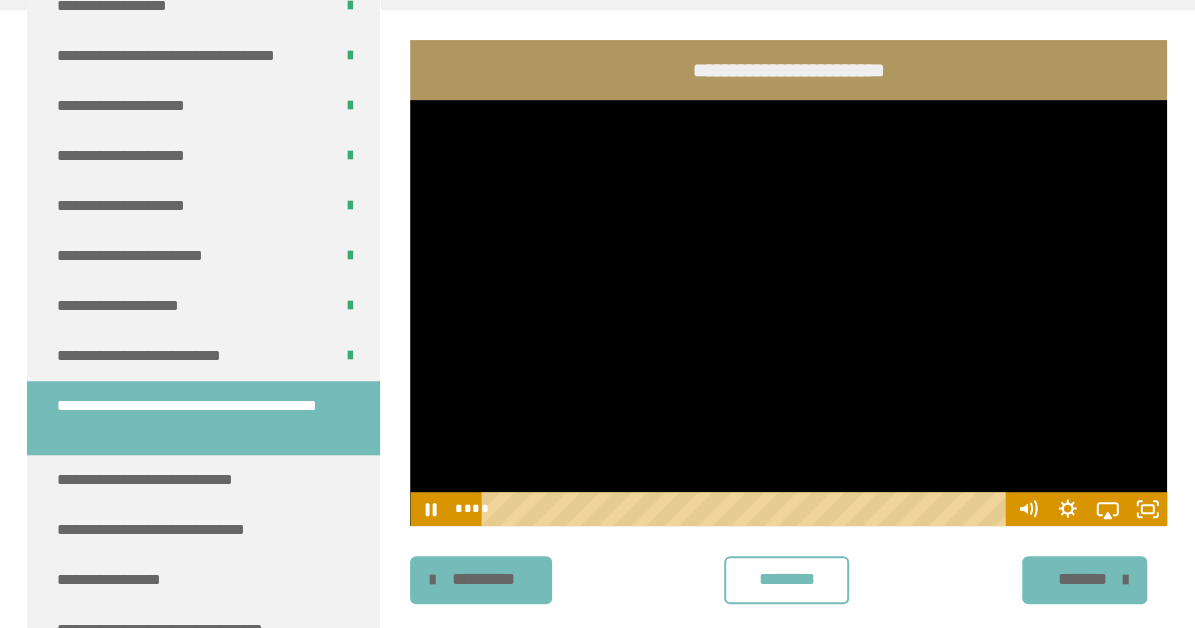 click at bounding box center [788, 313] 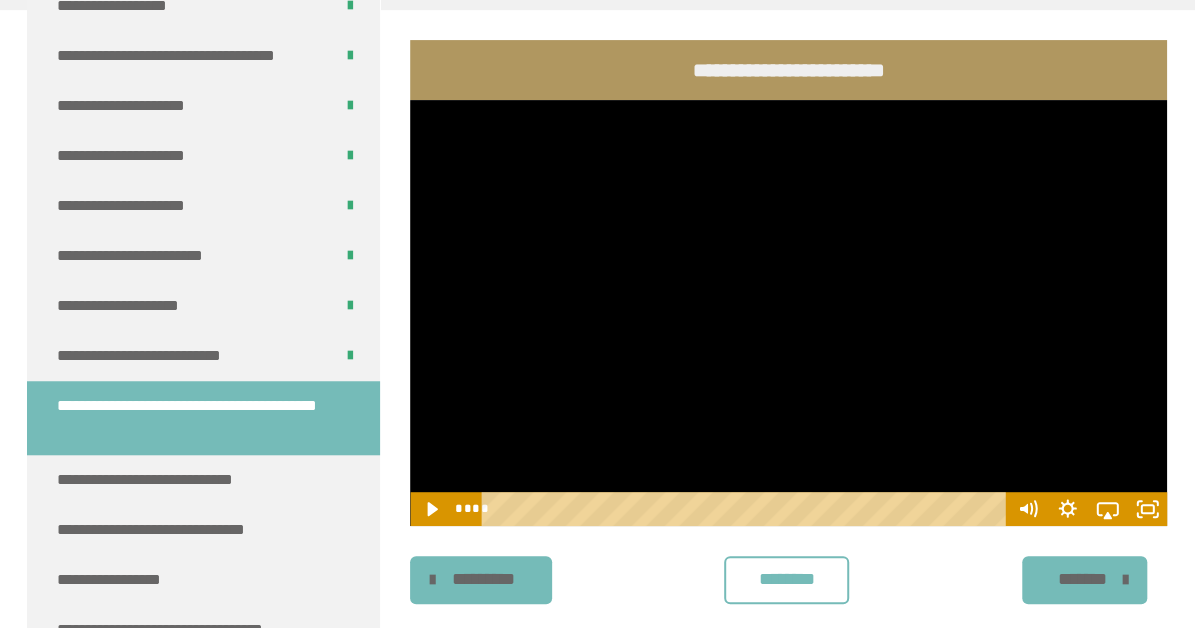 type 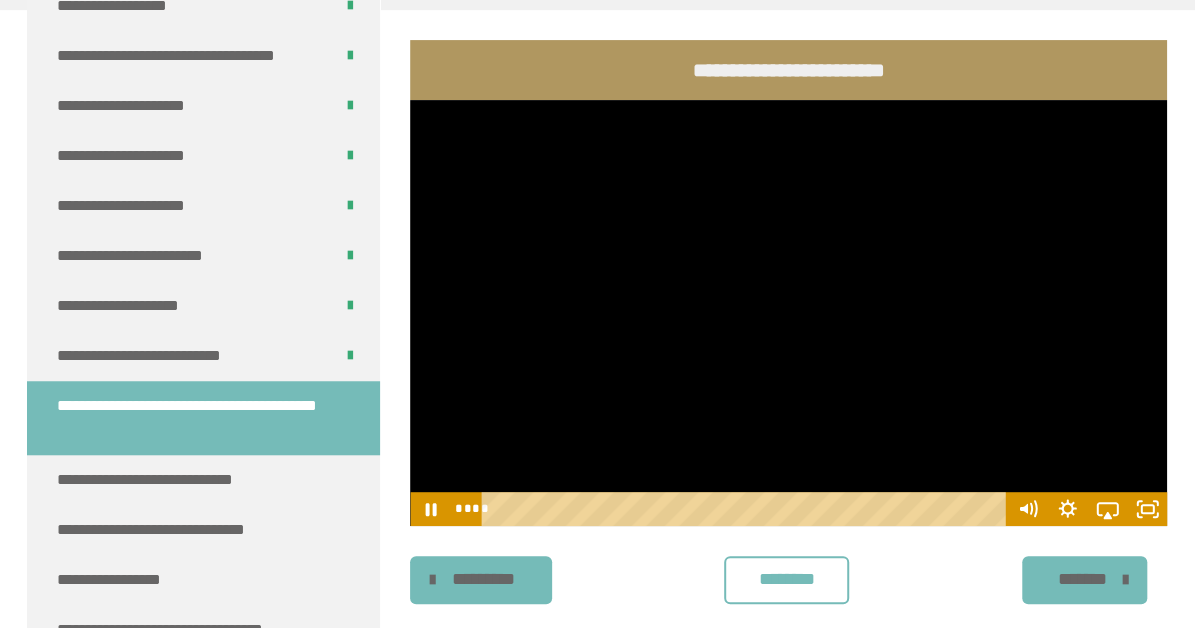 click at bounding box center [788, 313] 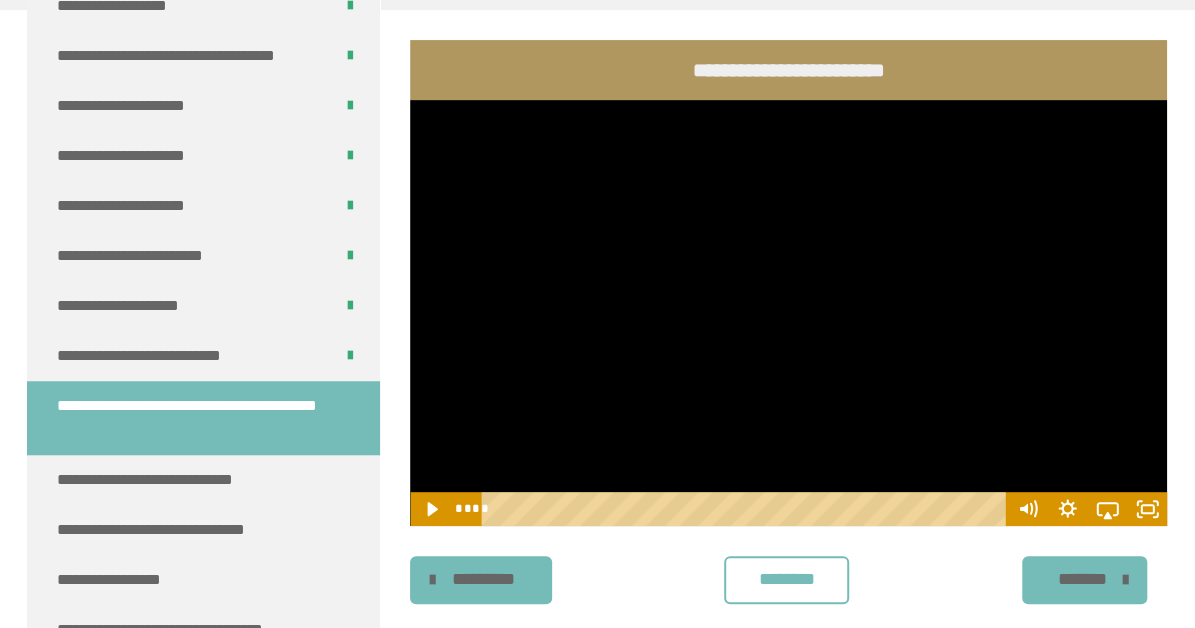 click at bounding box center (788, 313) 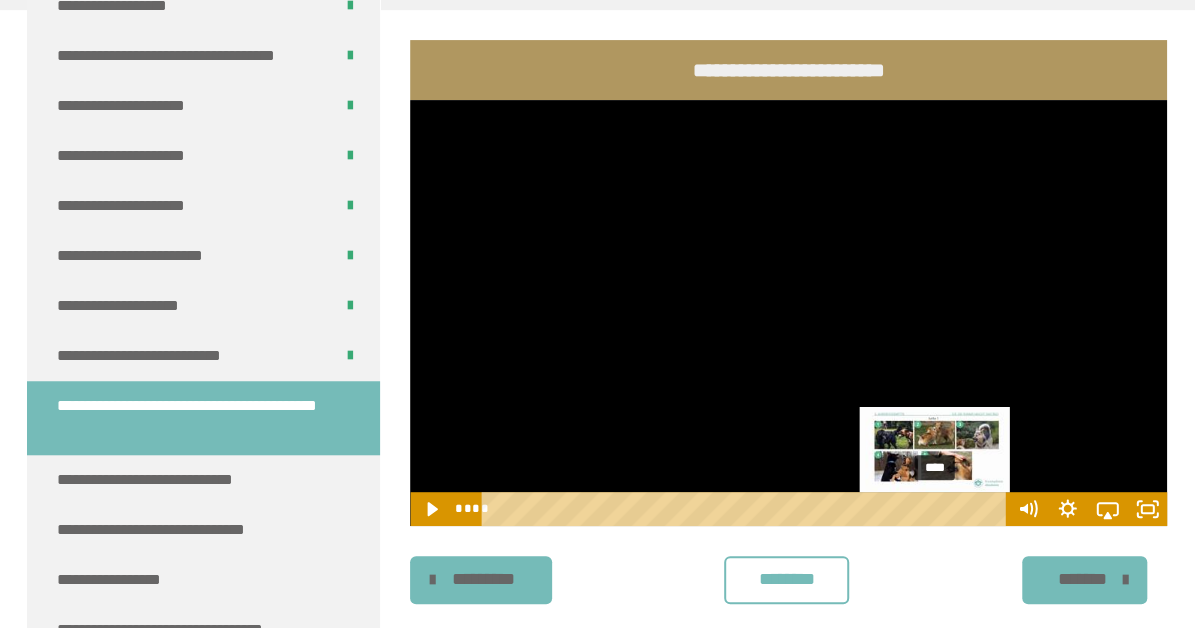 click at bounding box center (934, 508) 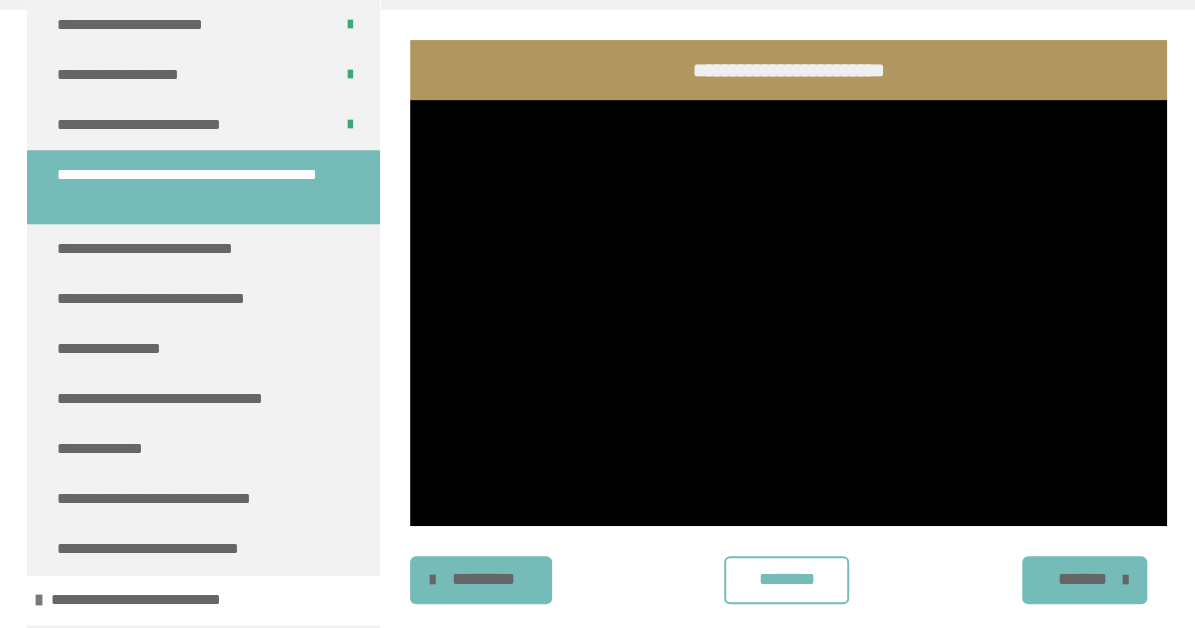 scroll, scrollTop: 7992, scrollLeft: 0, axis: vertical 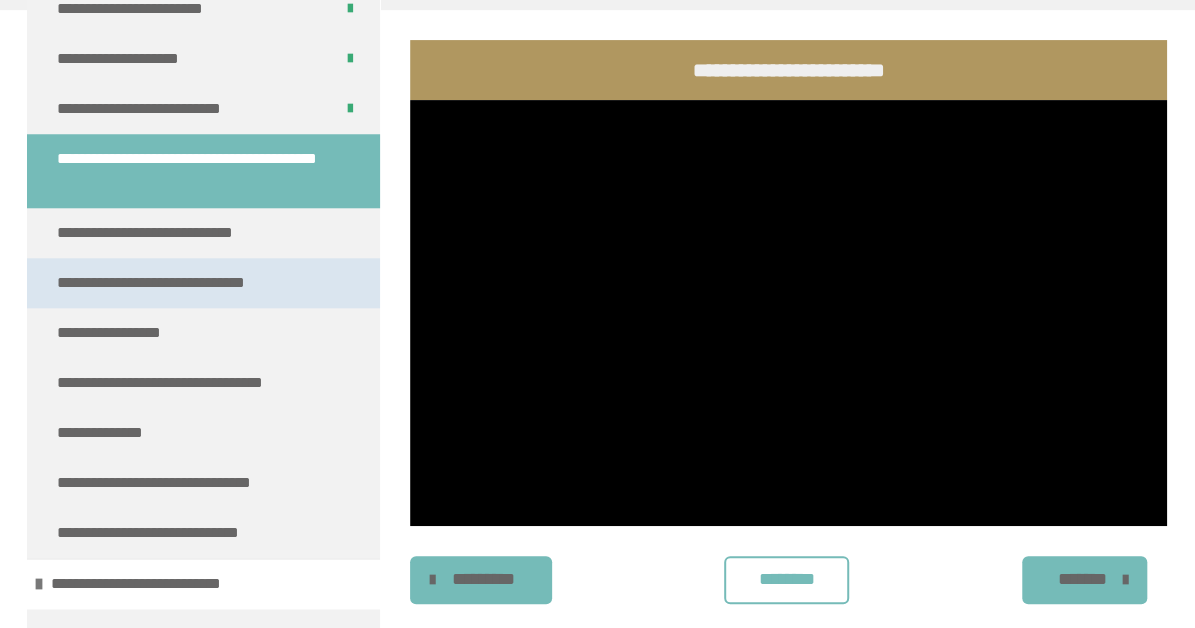 click on "**********" at bounding box center [171, 283] 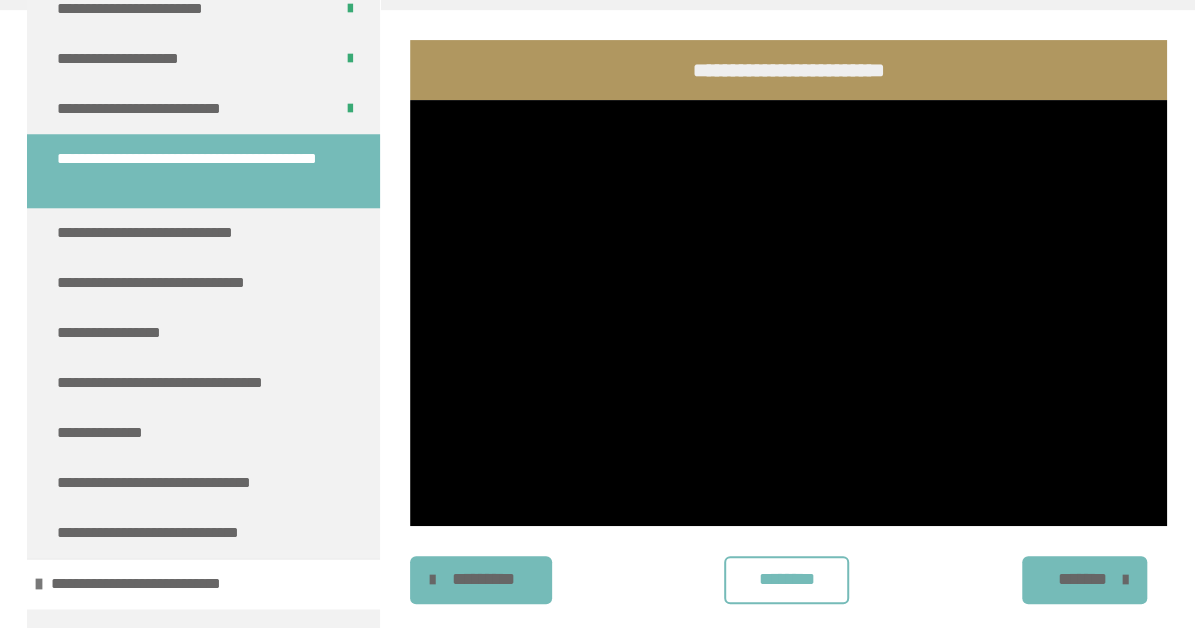 scroll, scrollTop: 7992, scrollLeft: 0, axis: vertical 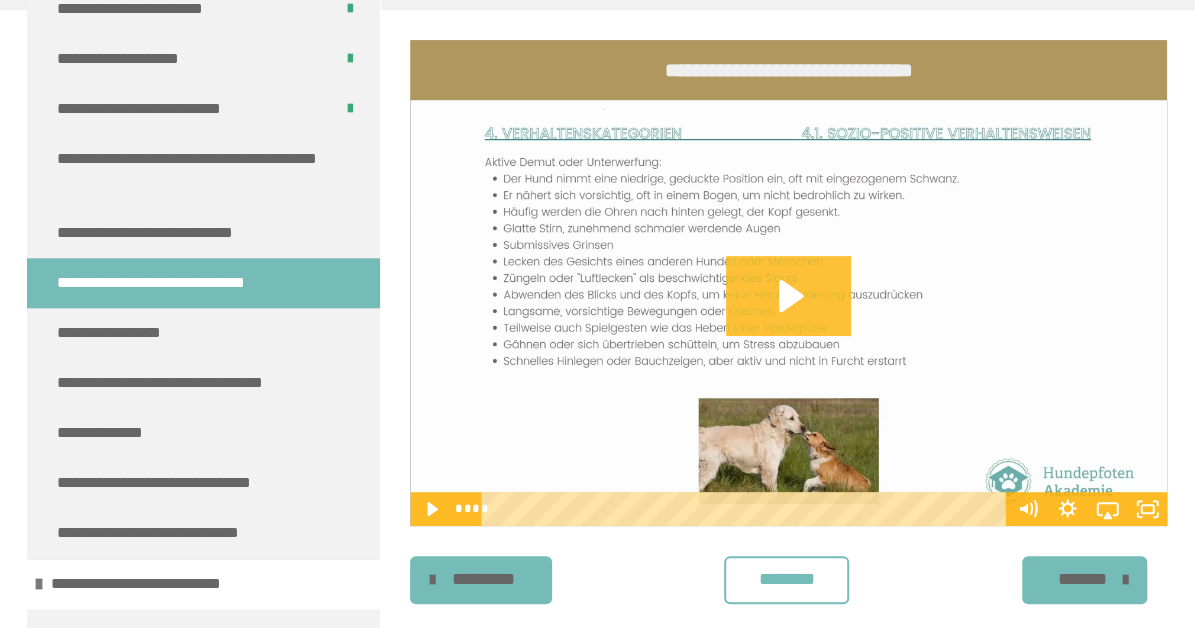 click 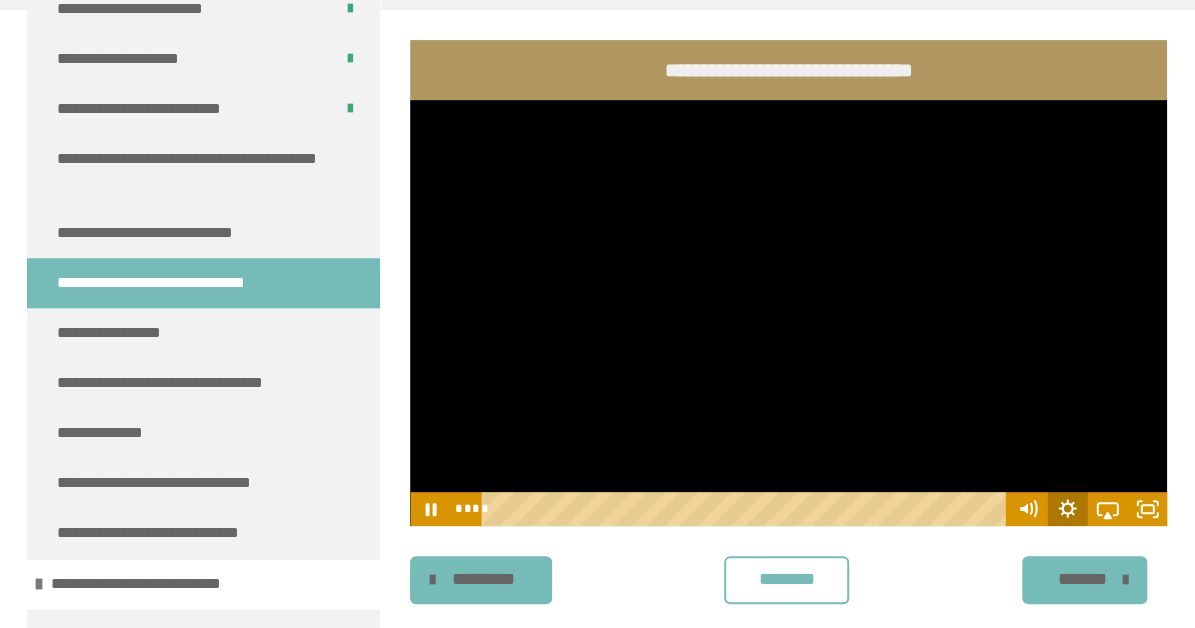 click 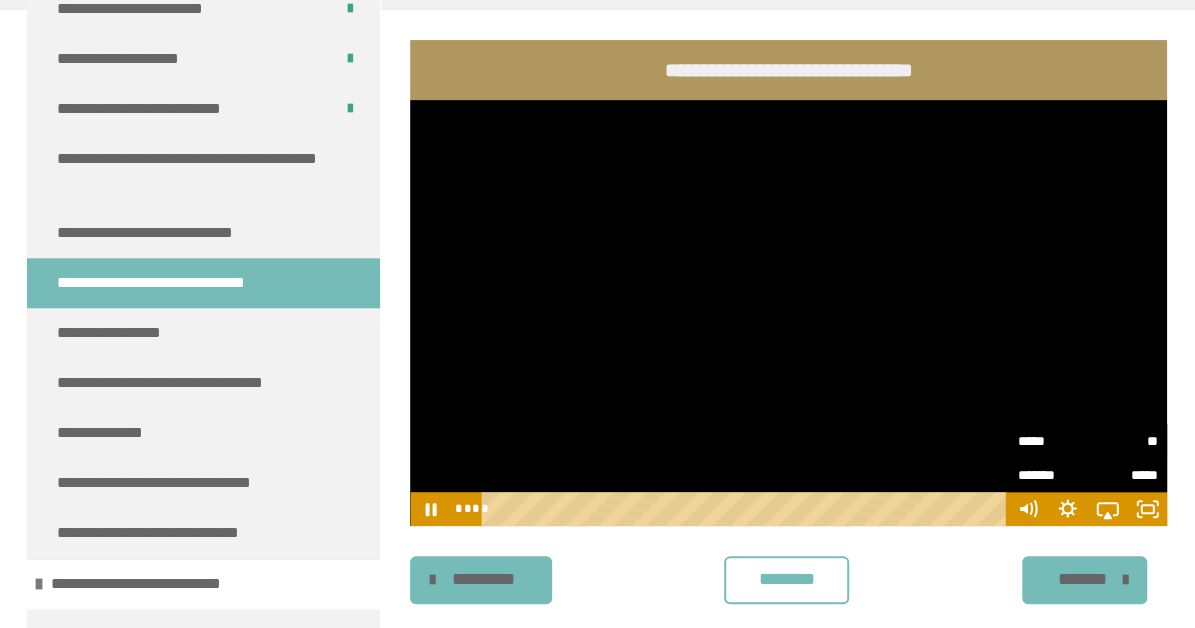 click on "*****" at bounding box center (1052, 441) 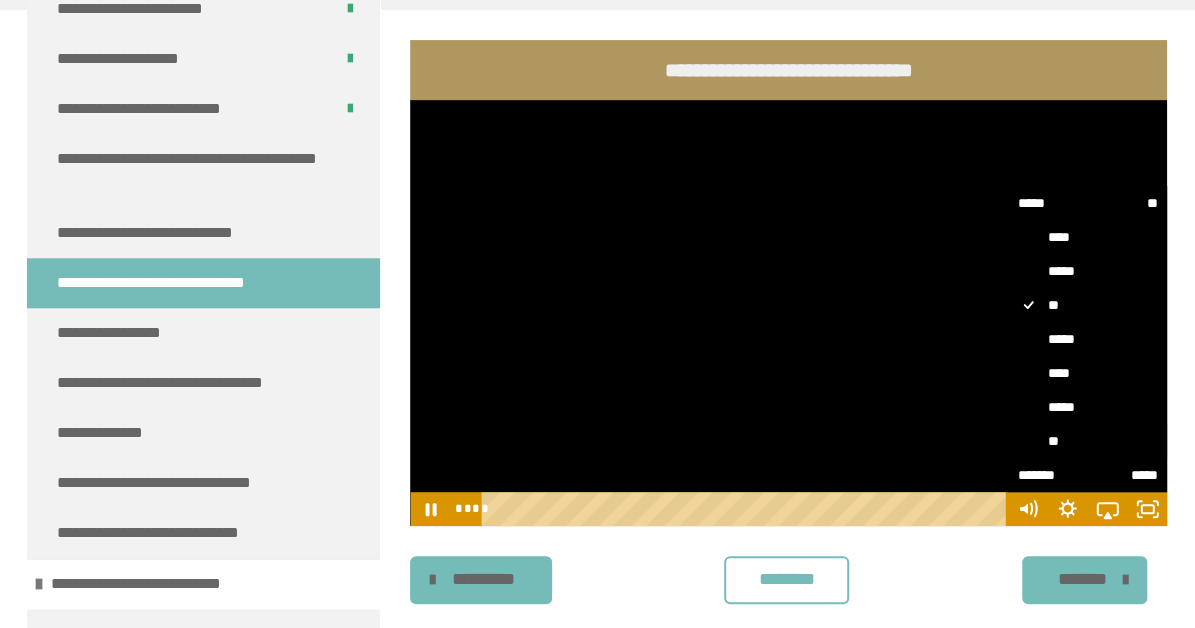 click on "**" at bounding box center (1087, 441) 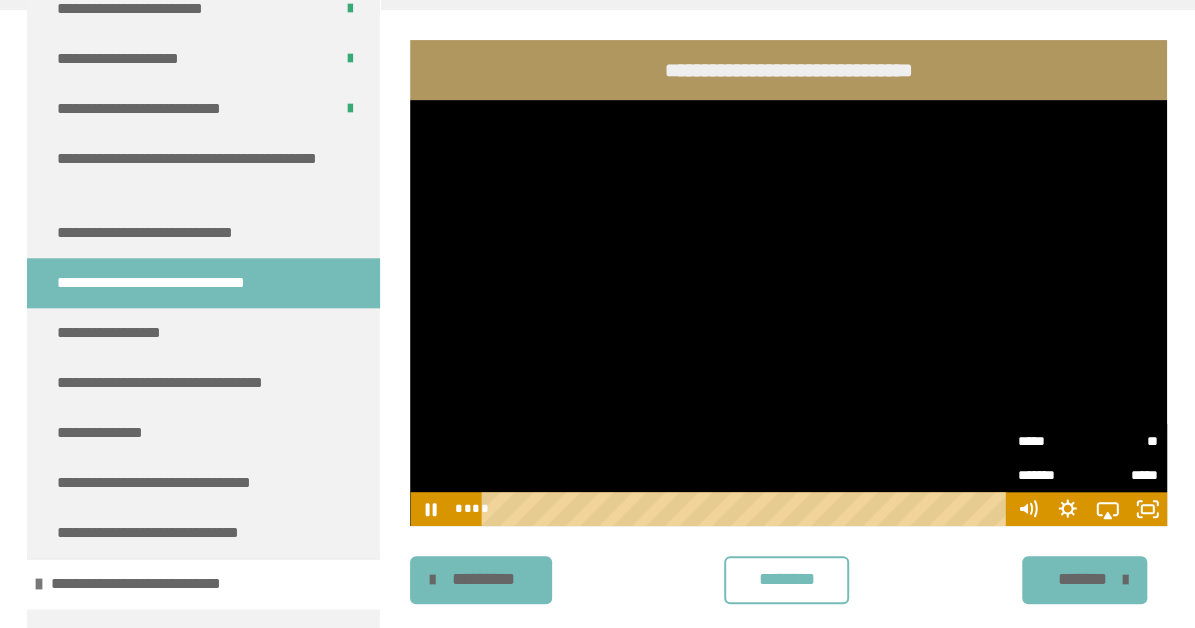 click at bounding box center (788, 313) 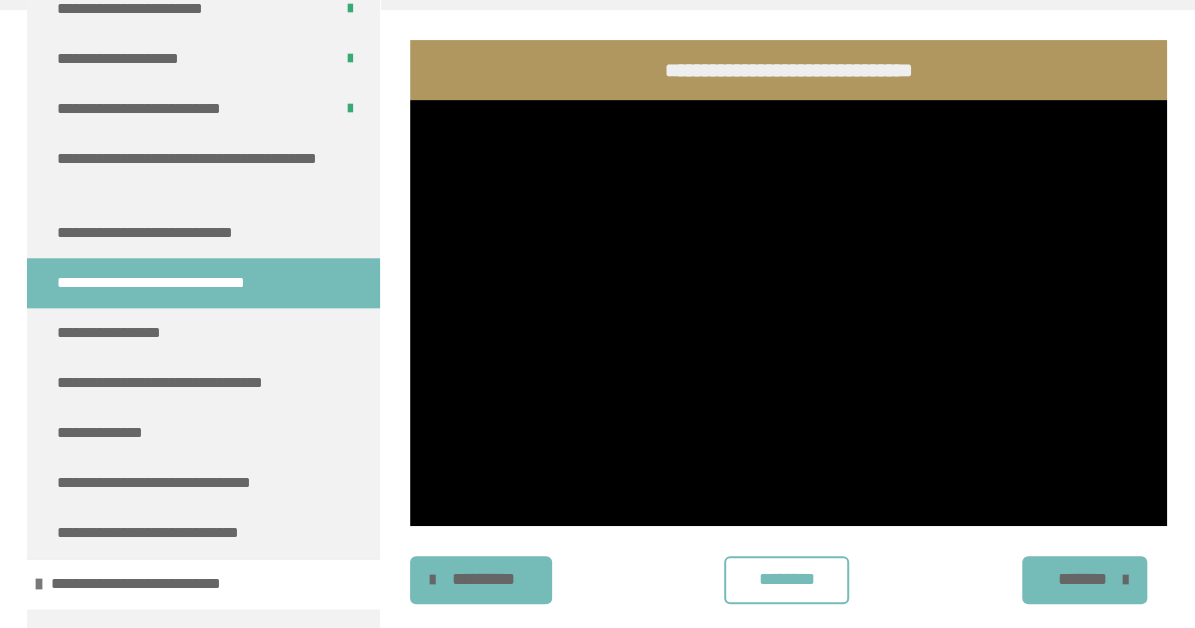 type 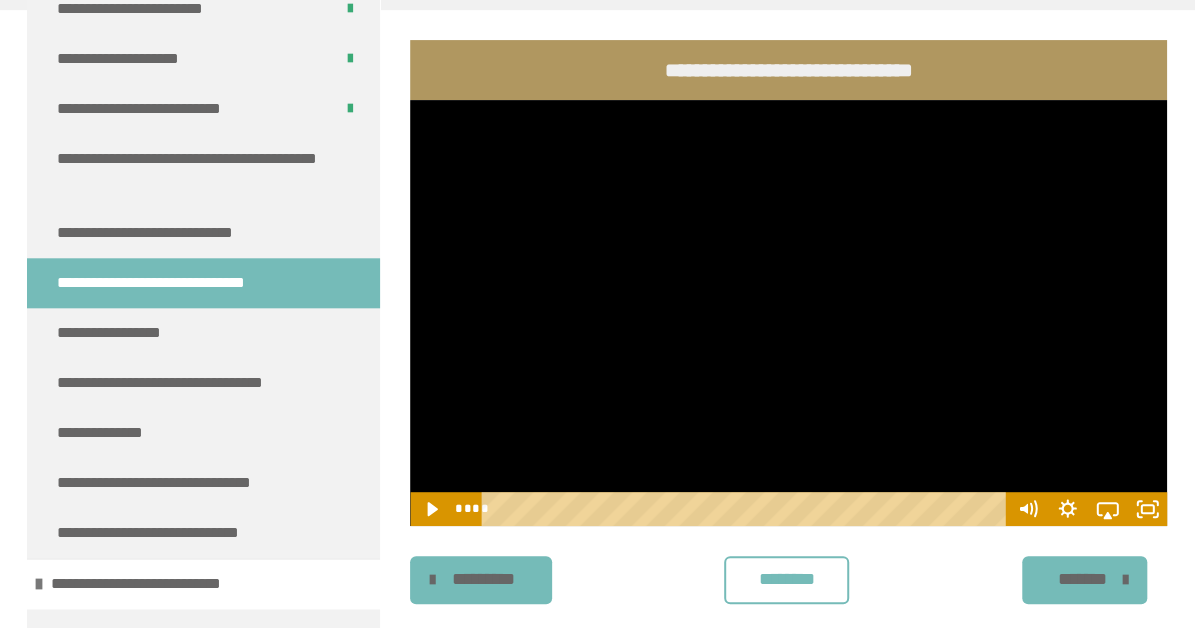 click at bounding box center [788, 313] 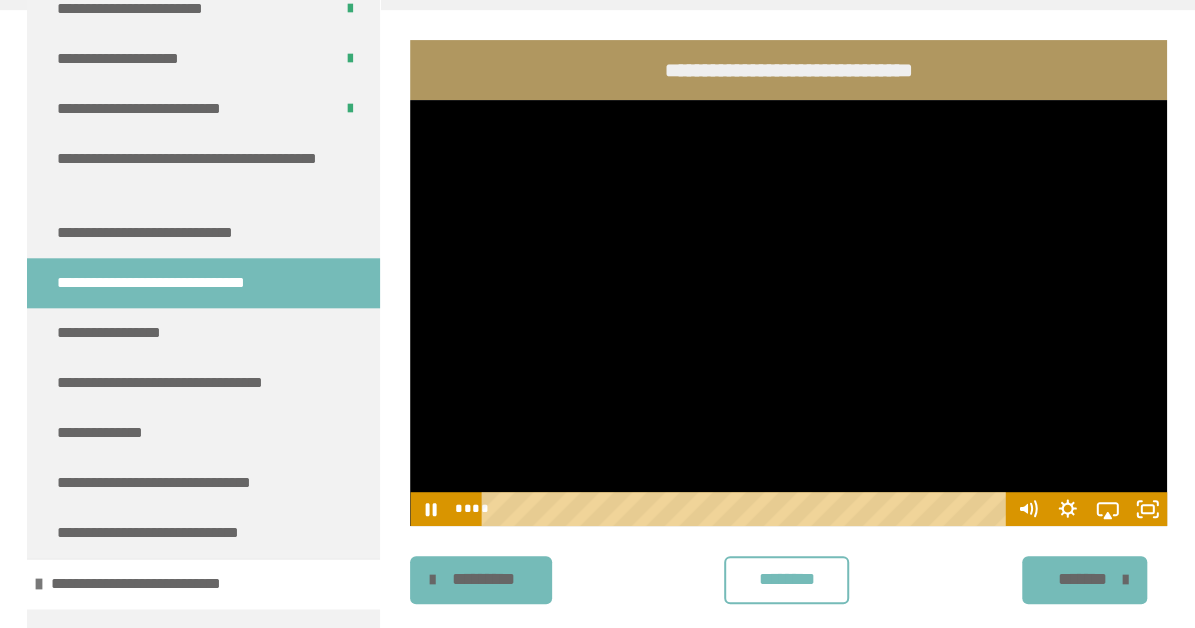 click at bounding box center (788, 313) 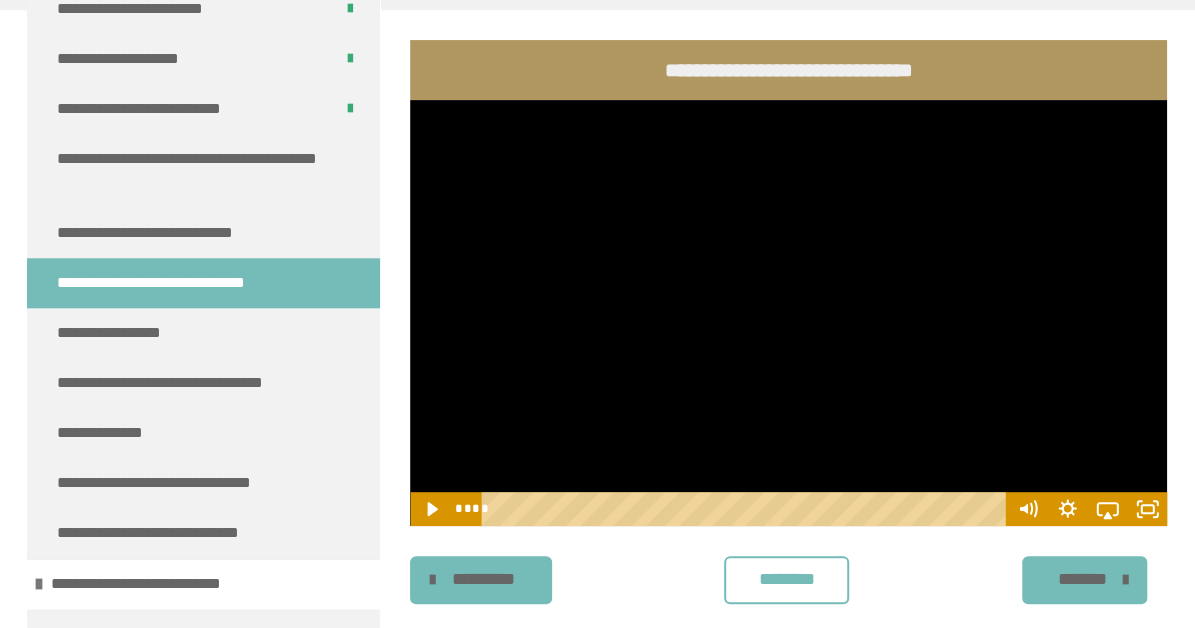 click at bounding box center (788, 313) 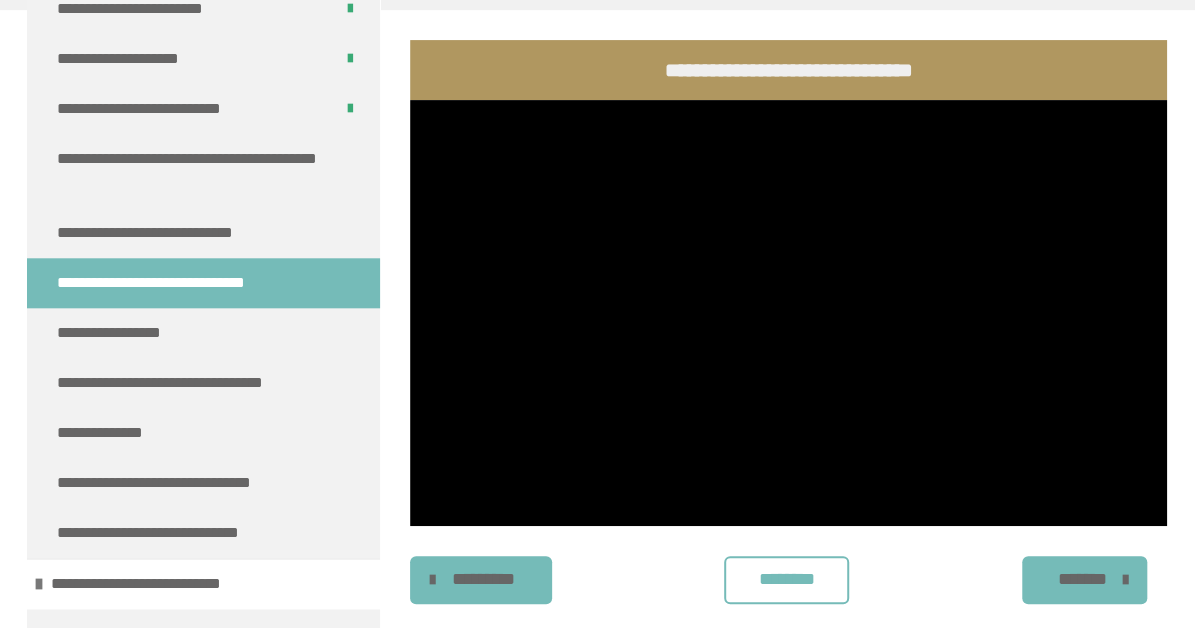 click on "********" at bounding box center (786, 579) 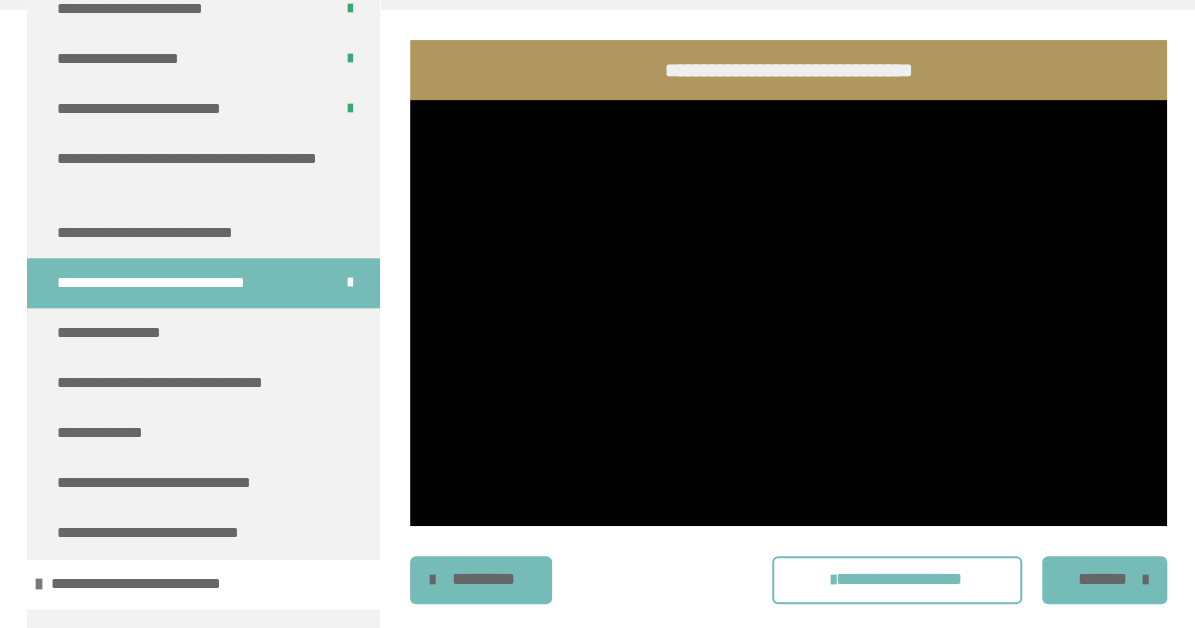 click on "*******" at bounding box center (1102, 579) 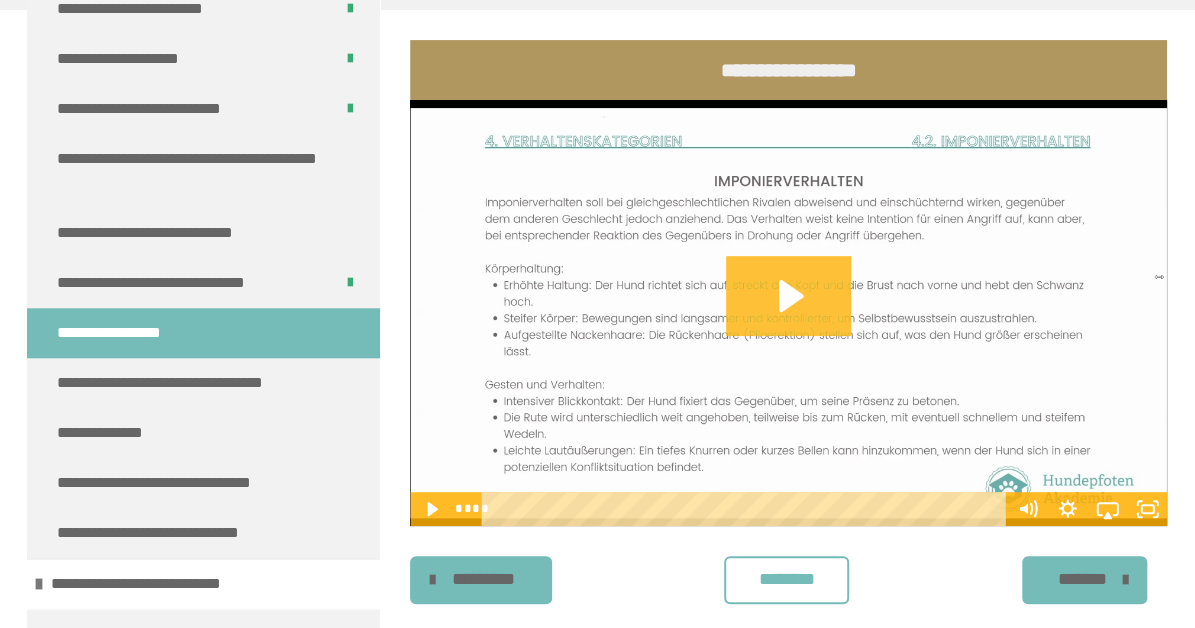 click 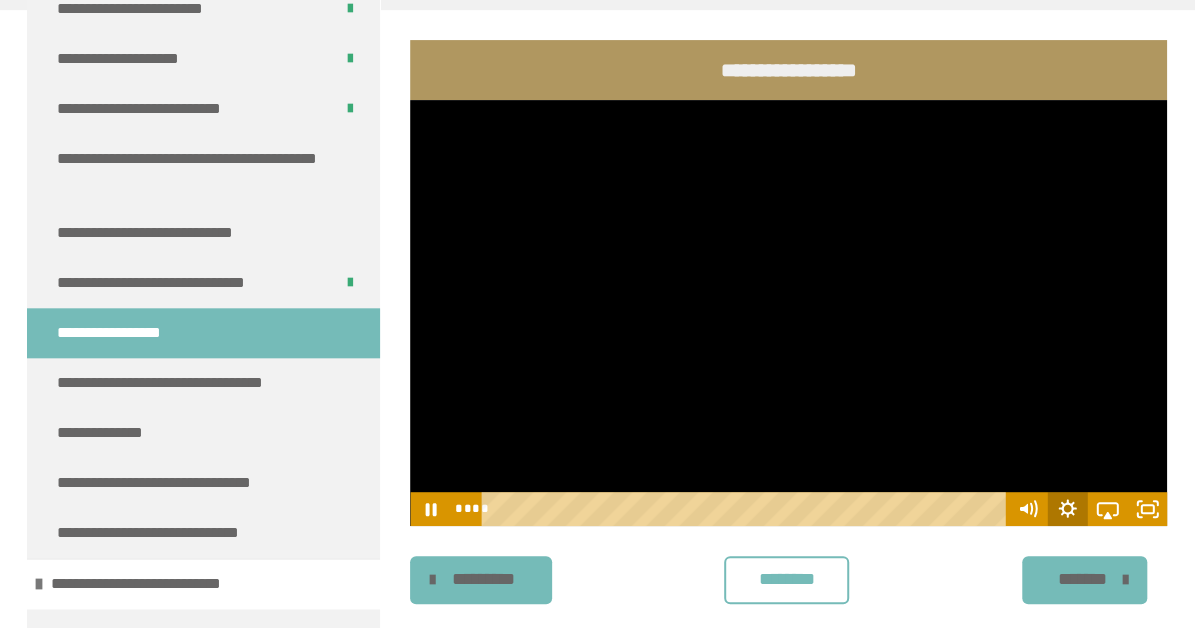 click 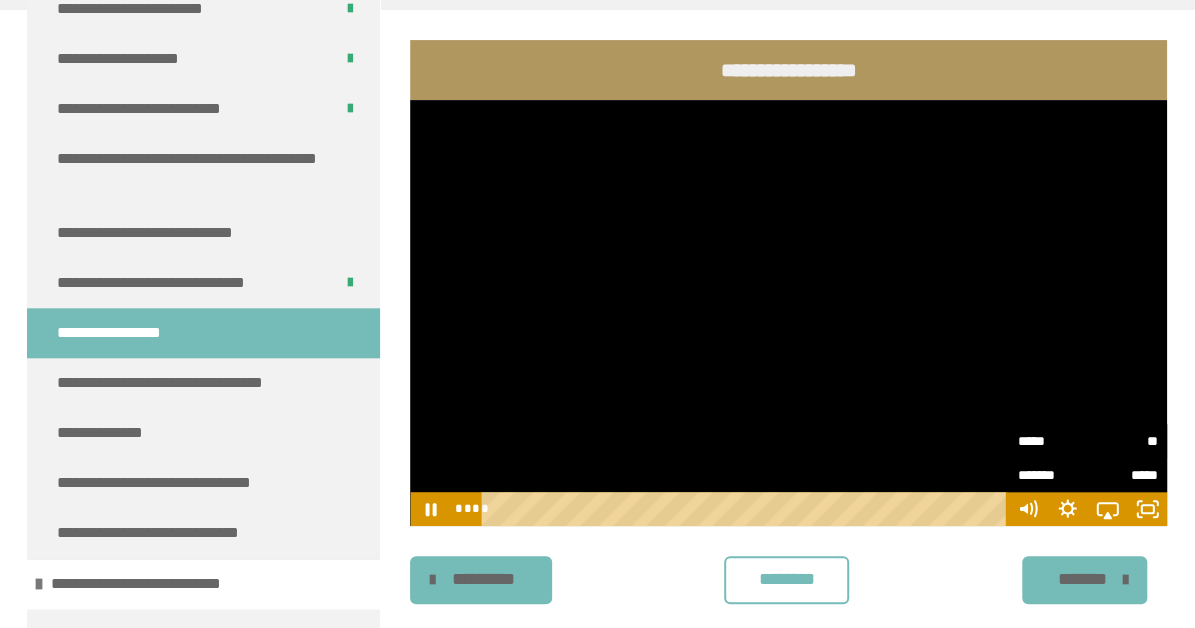 click on "*****" at bounding box center [1052, 441] 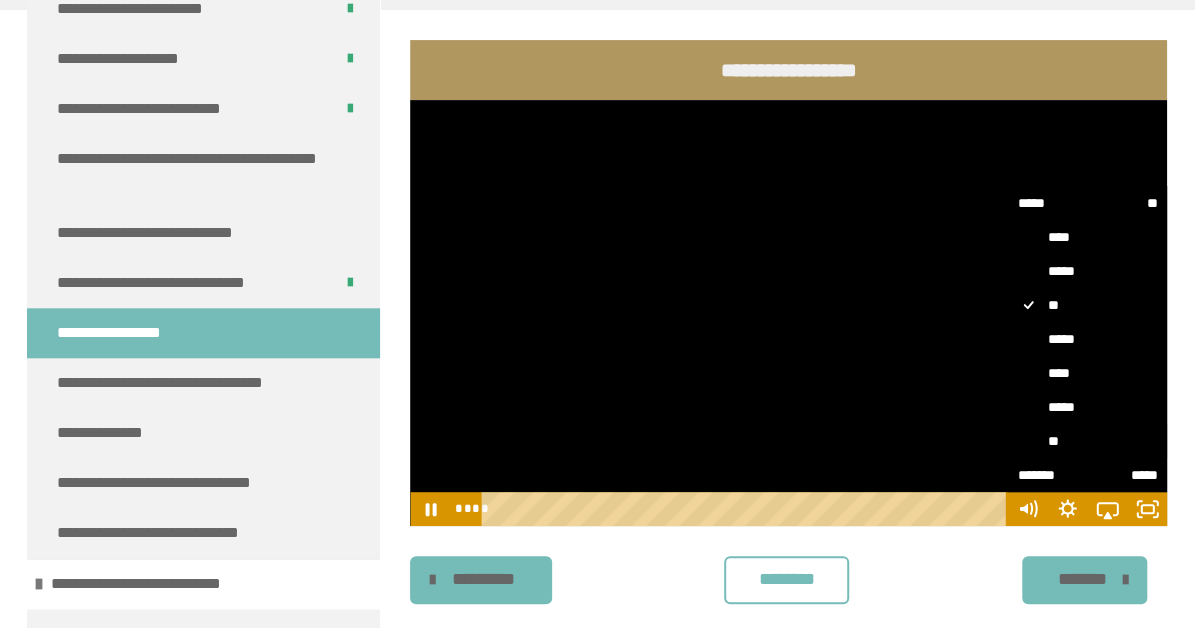 click on "**" at bounding box center (1087, 441) 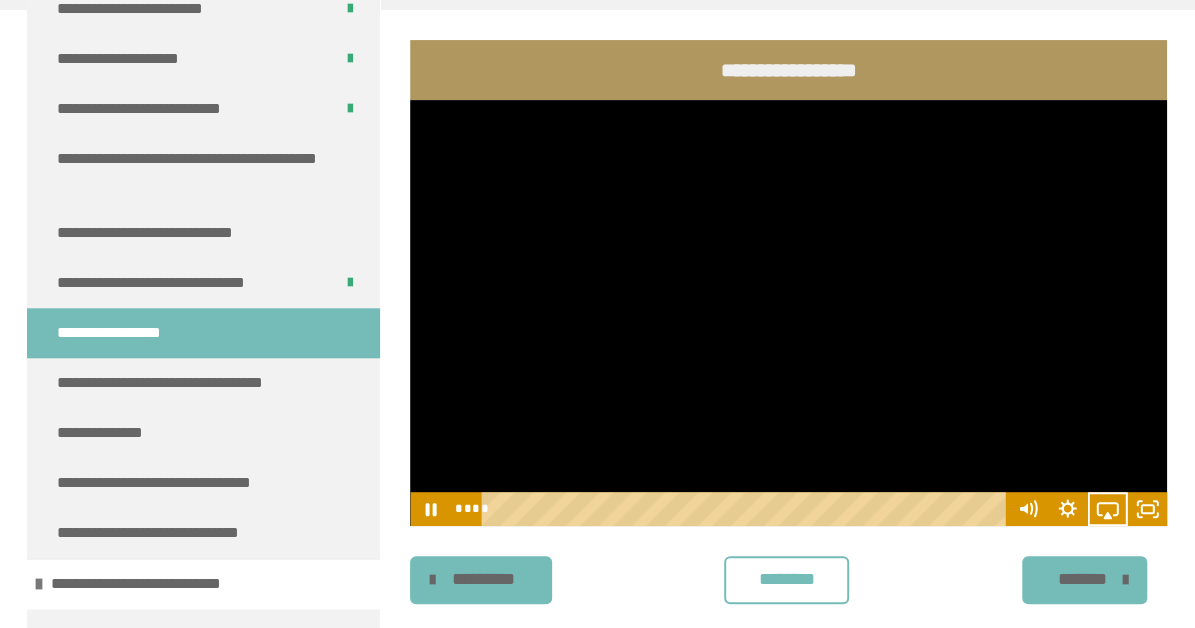 click at bounding box center [788, 313] 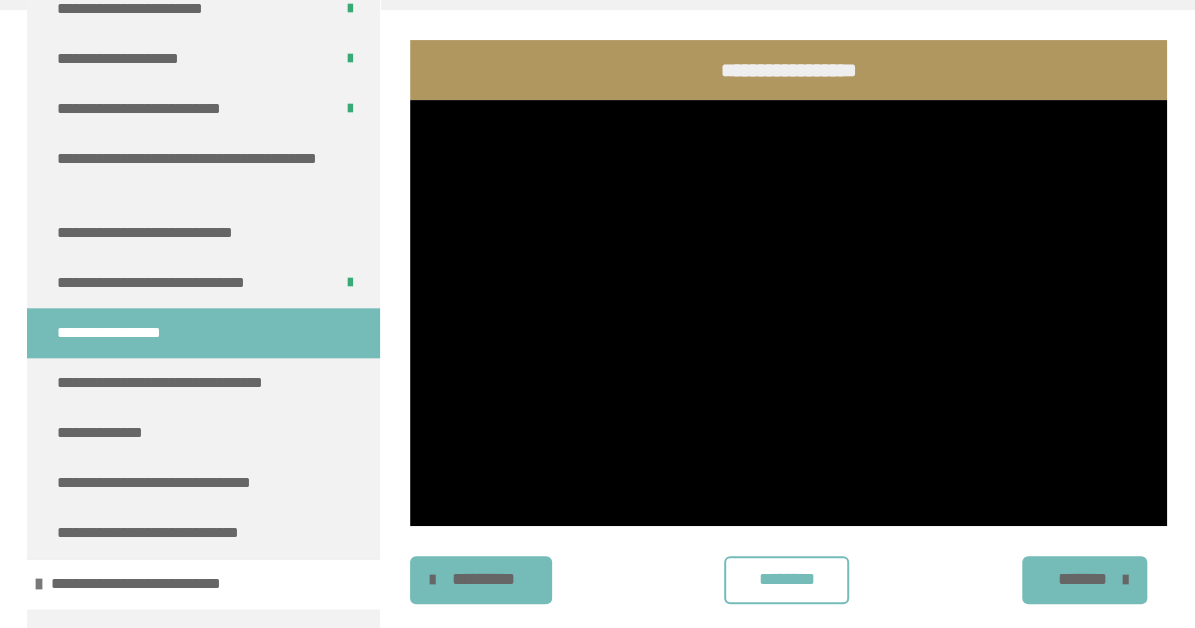 type 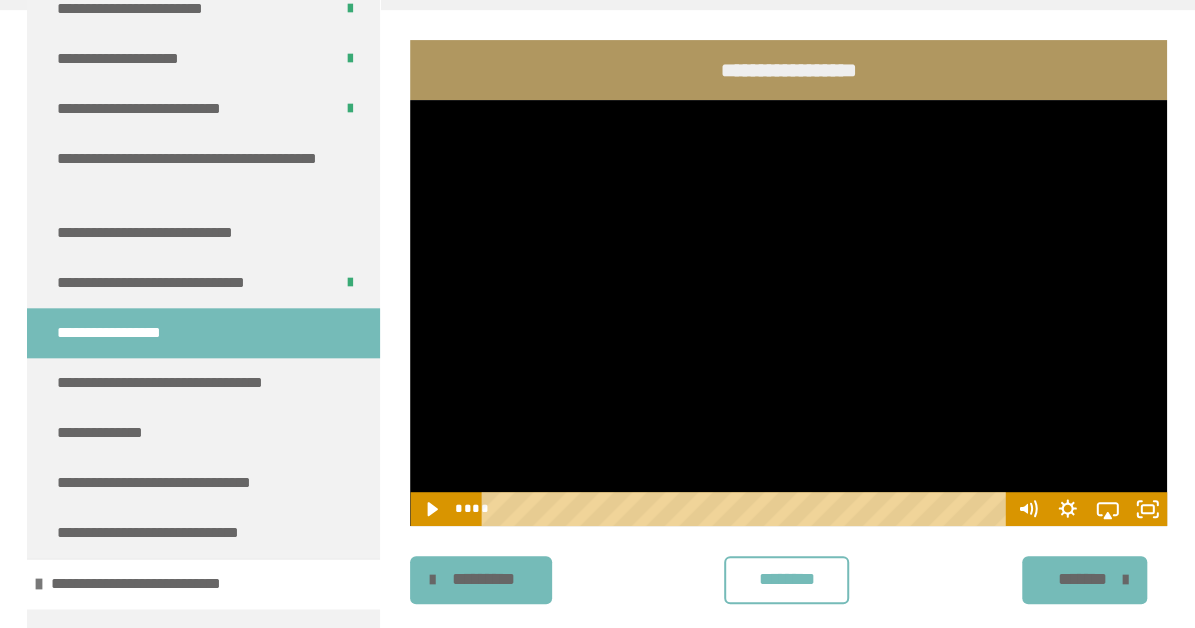 click at bounding box center (788, 313) 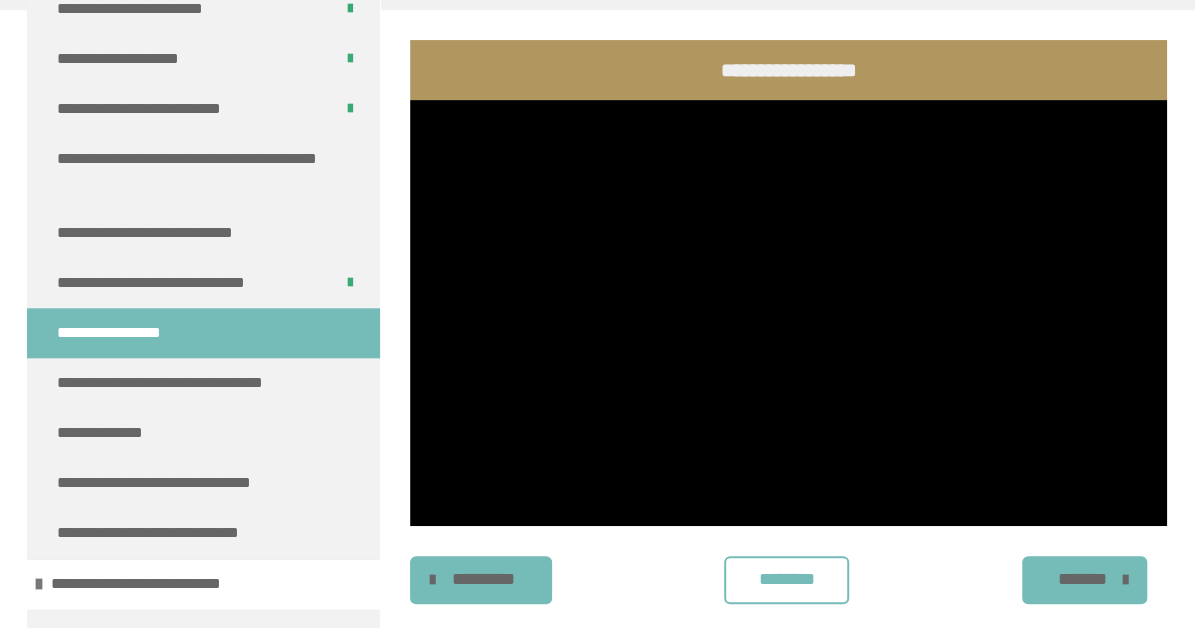 click on "********" at bounding box center [786, 579] 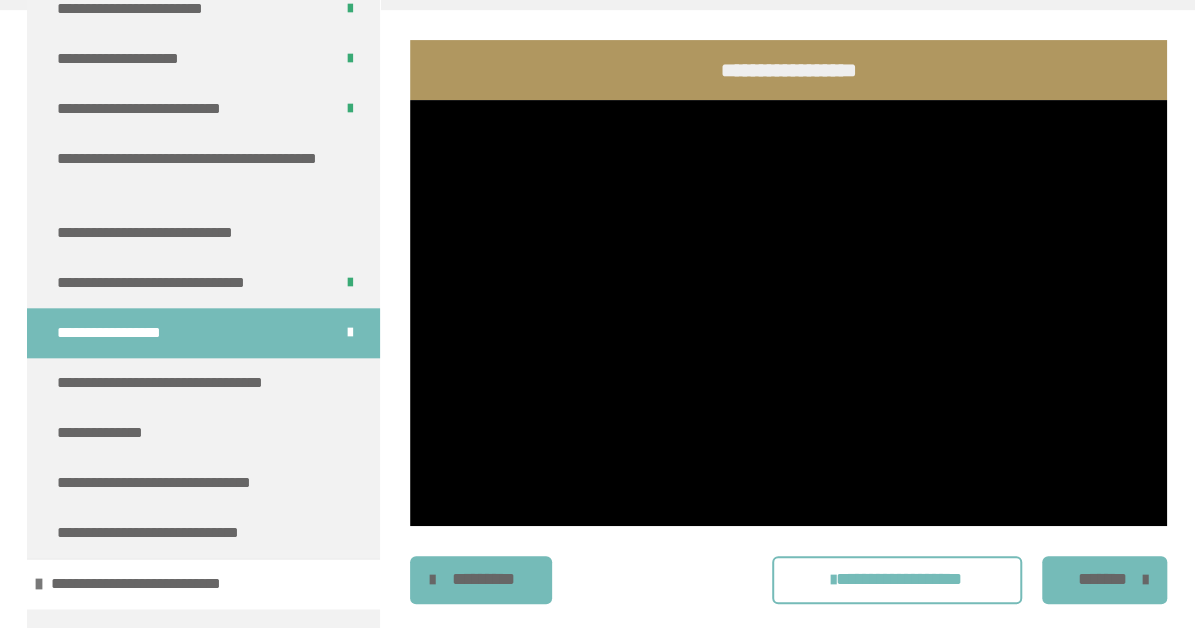 click on "*******" at bounding box center [1102, 579] 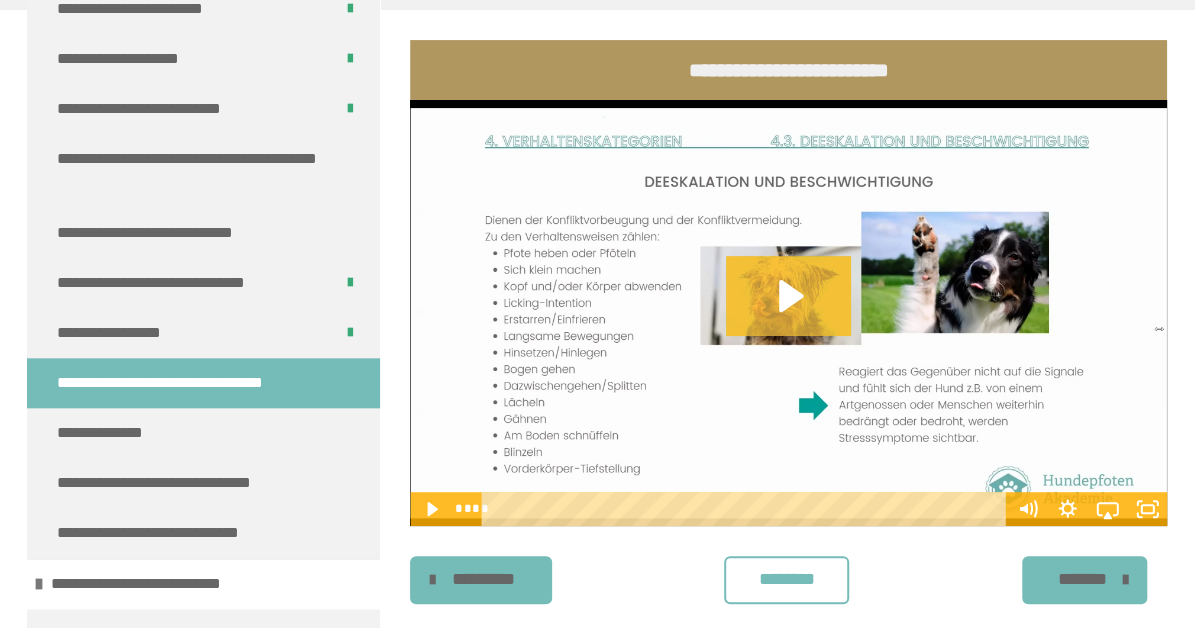 click 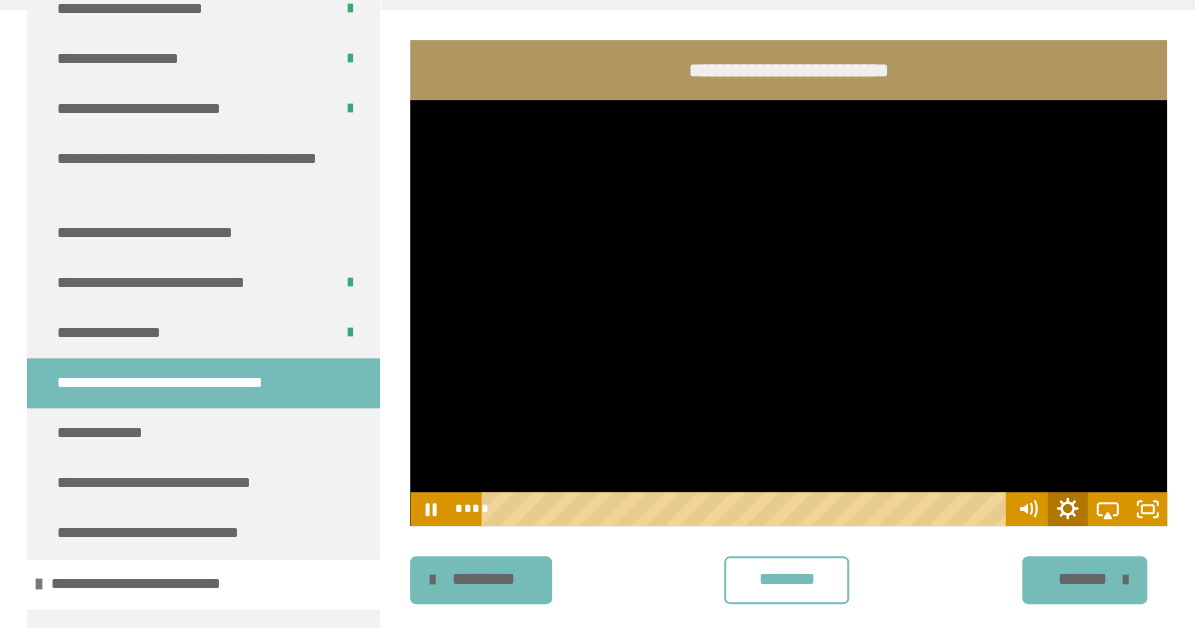 click 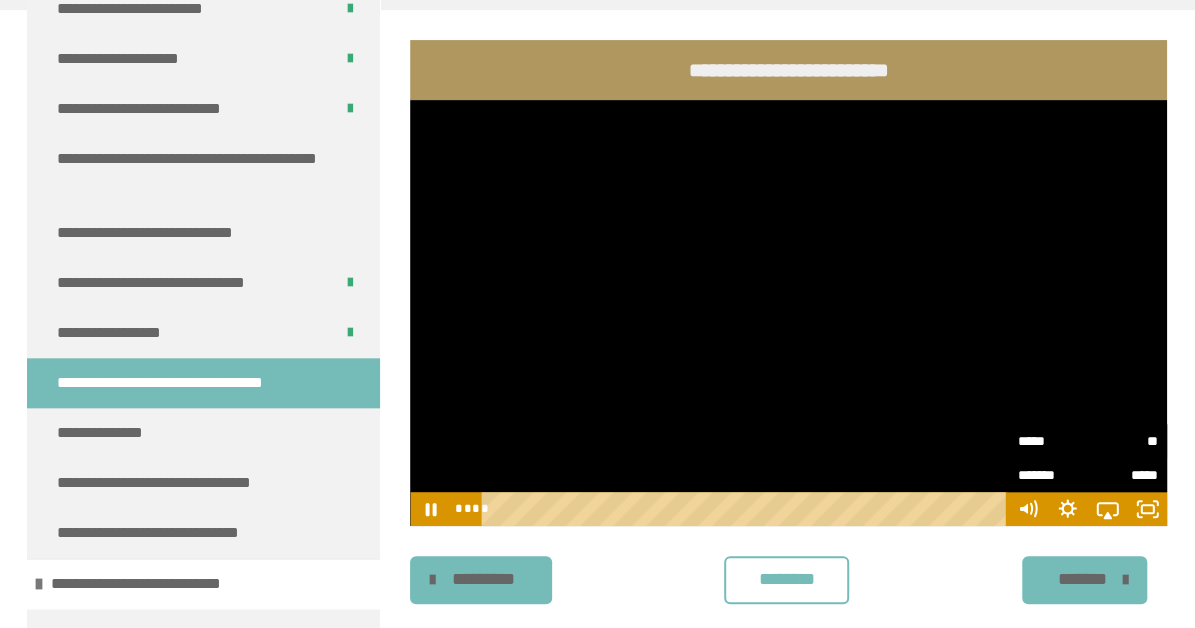 click on "*****" at bounding box center [1052, 441] 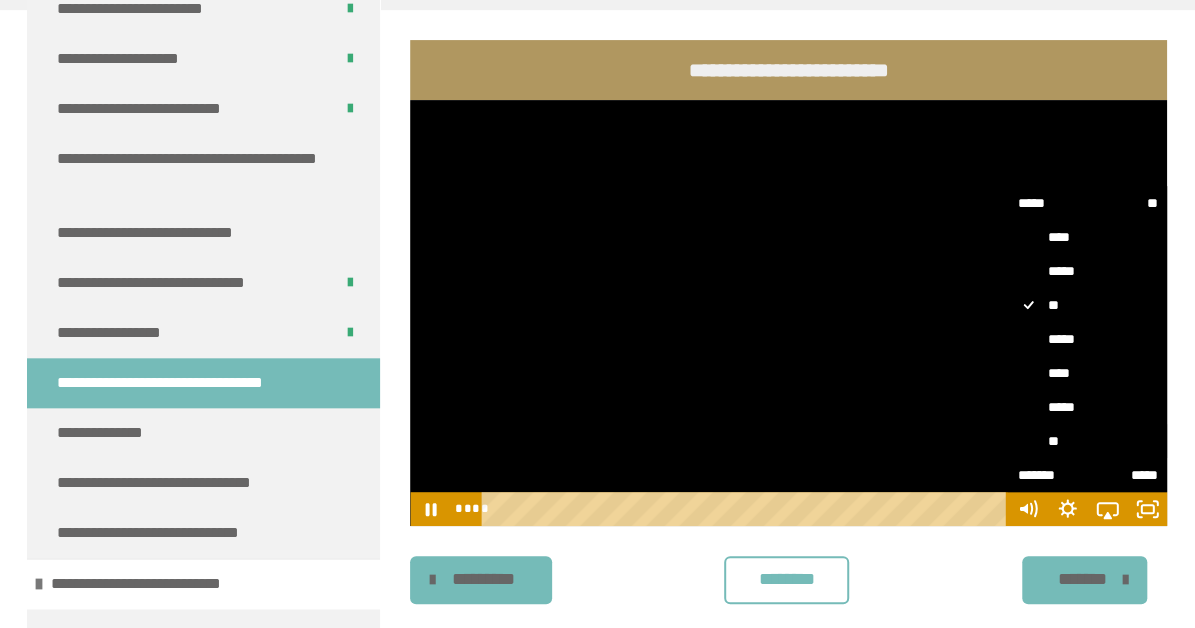 click on "**" at bounding box center [1087, 441] 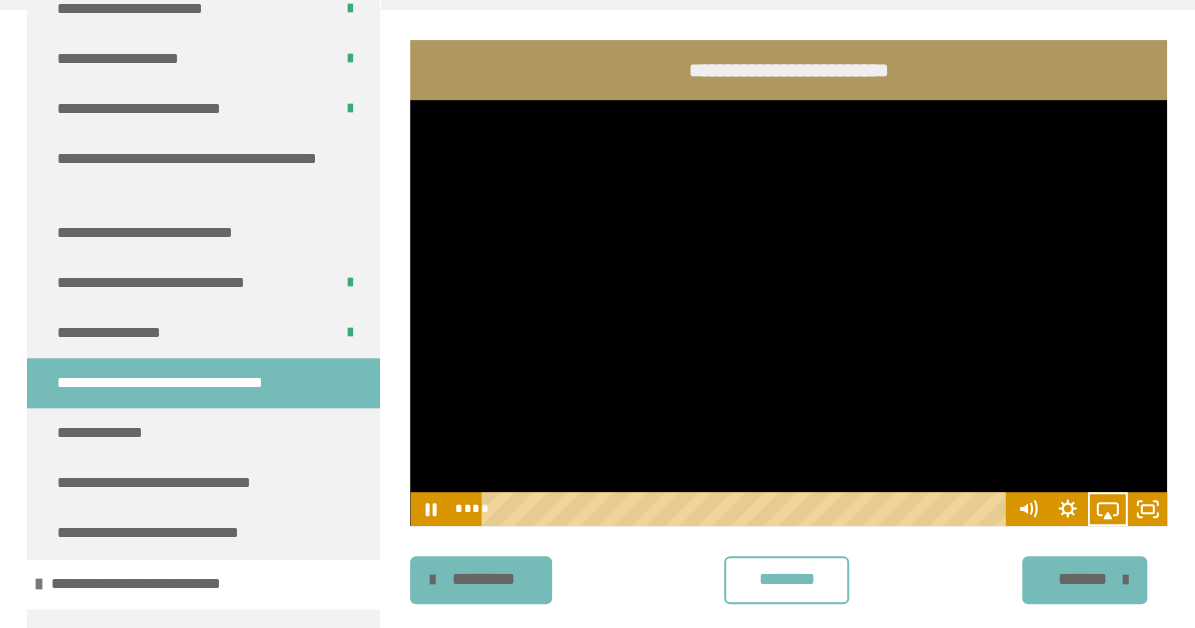click at bounding box center (788, 313) 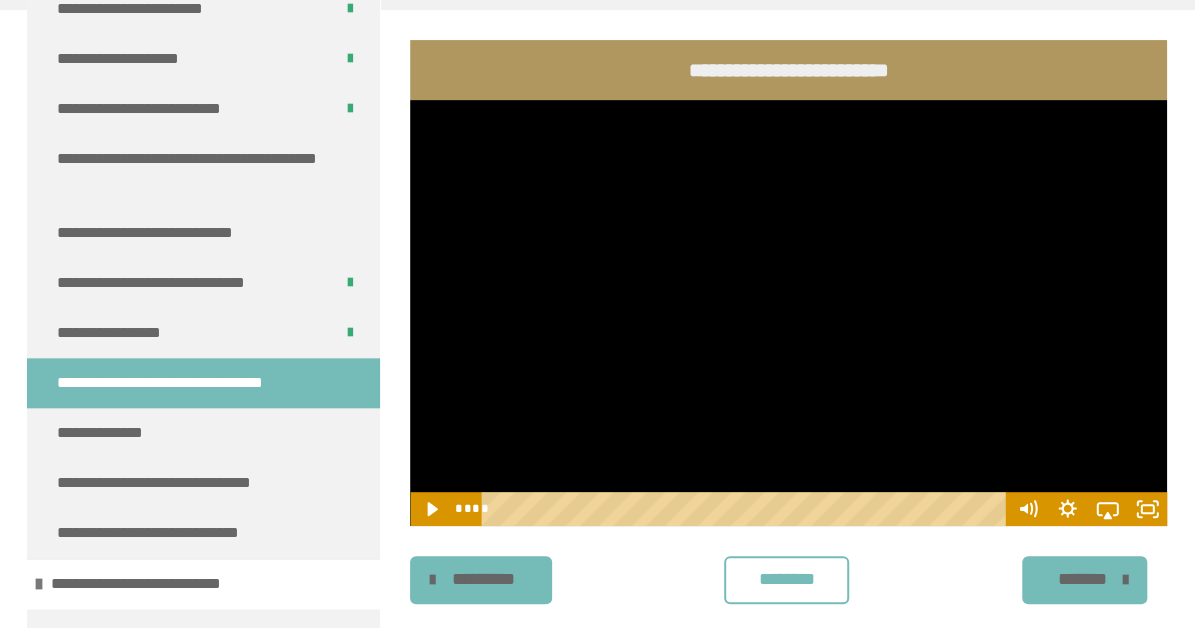 drag, startPoint x: 682, startPoint y: 278, endPoint x: 575, endPoint y: 225, distance: 119.40687 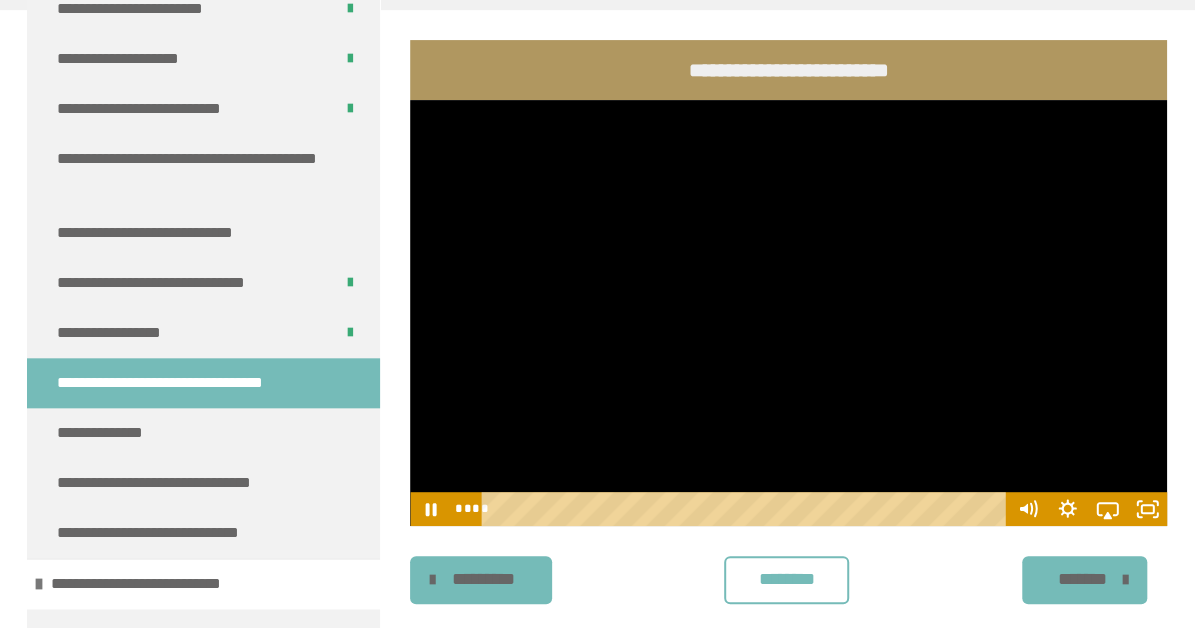 click at bounding box center [788, 313] 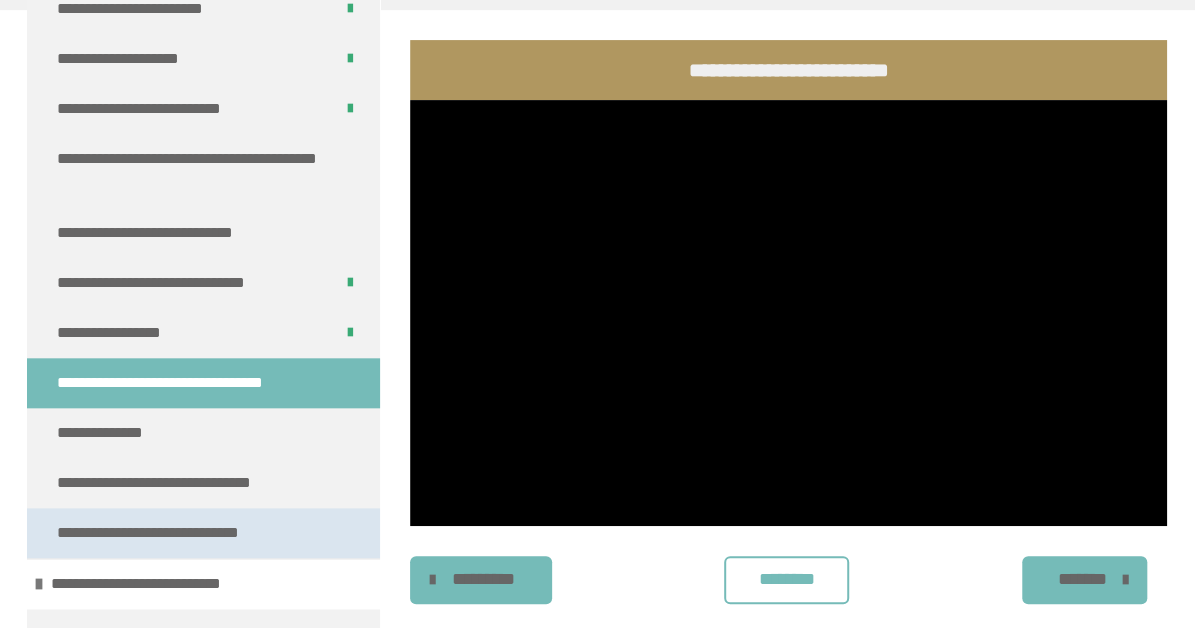 click on "**********" at bounding box center (168, 533) 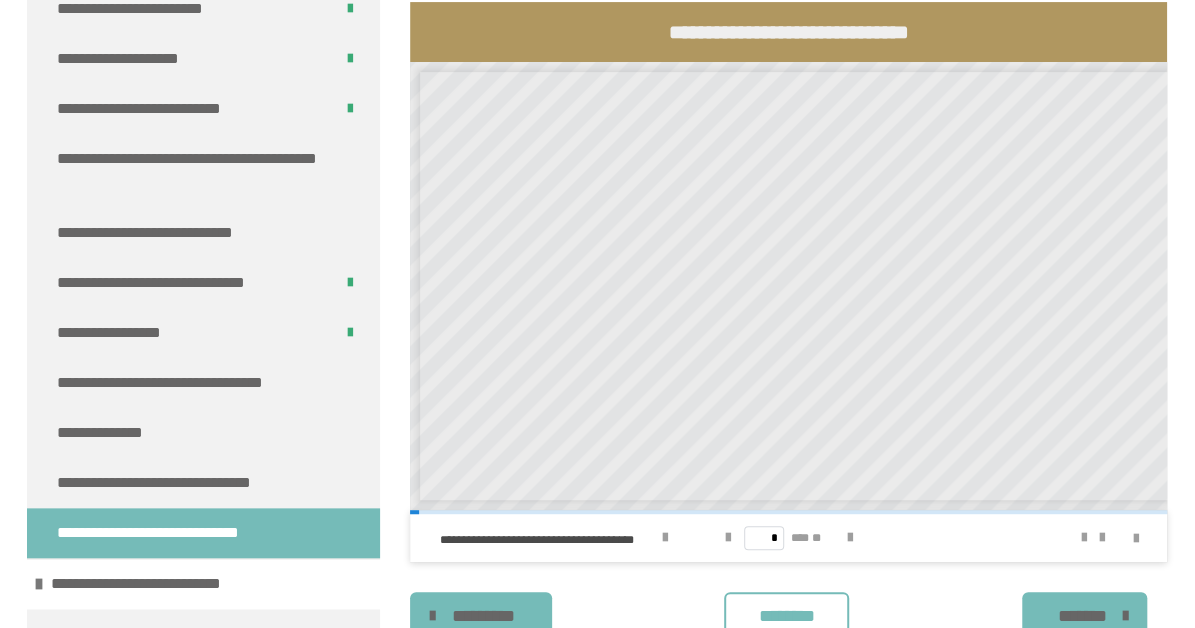 scroll, scrollTop: 310, scrollLeft: 0, axis: vertical 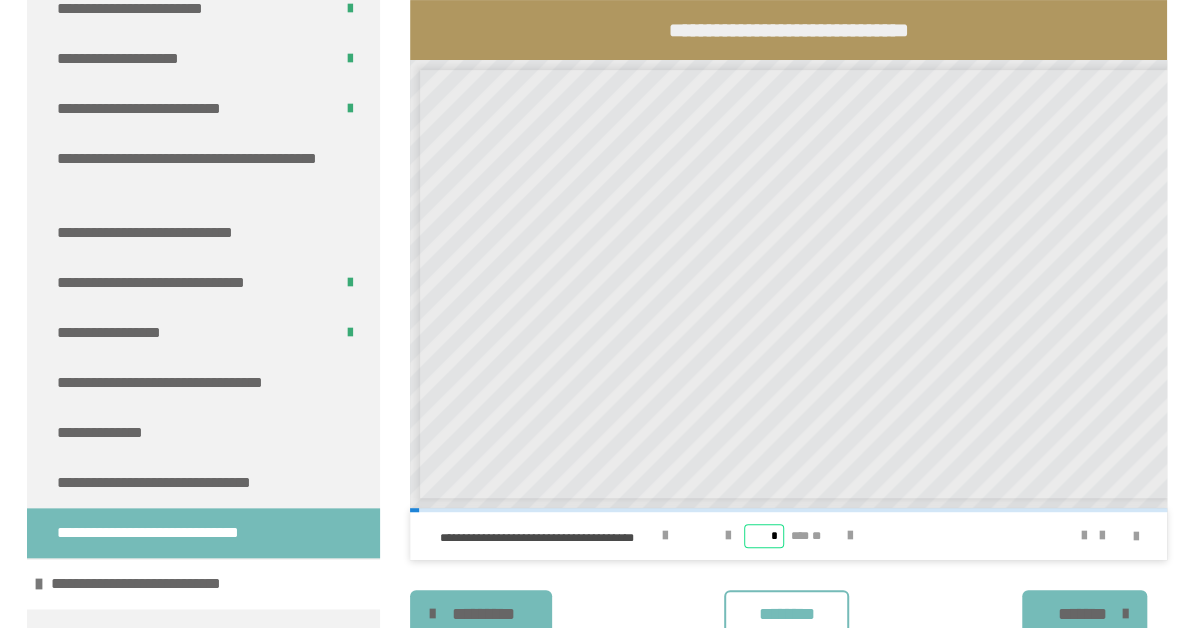 drag, startPoint x: 772, startPoint y: 540, endPoint x: 797, endPoint y: 540, distance: 25 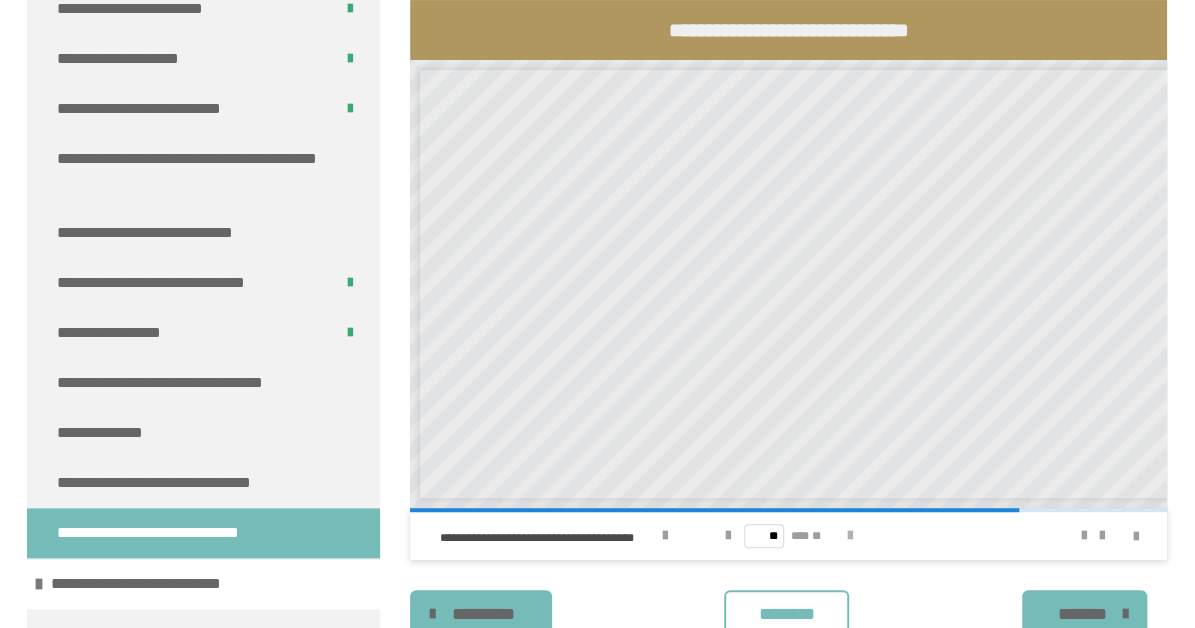 click at bounding box center [850, 536] 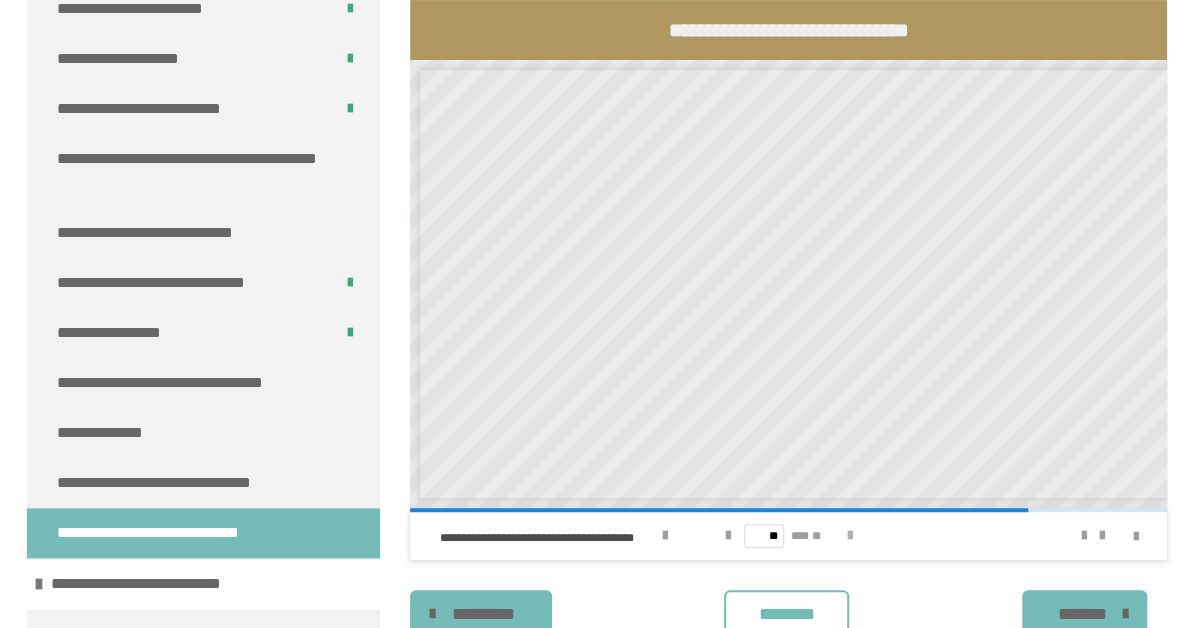 click at bounding box center (850, 536) 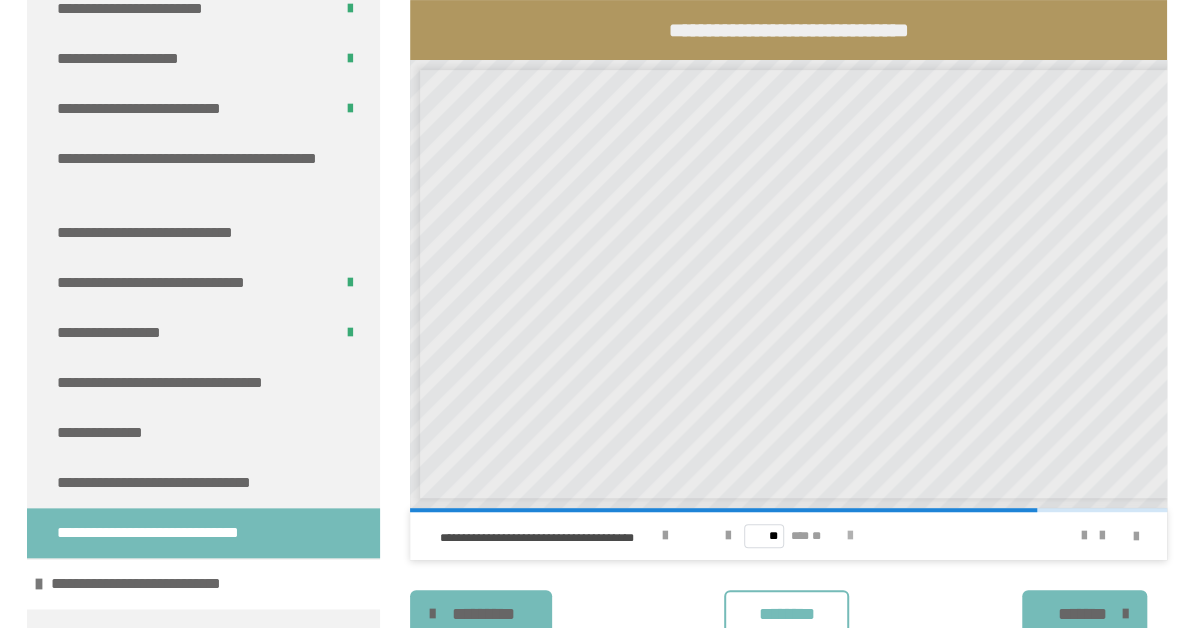 click at bounding box center (850, 536) 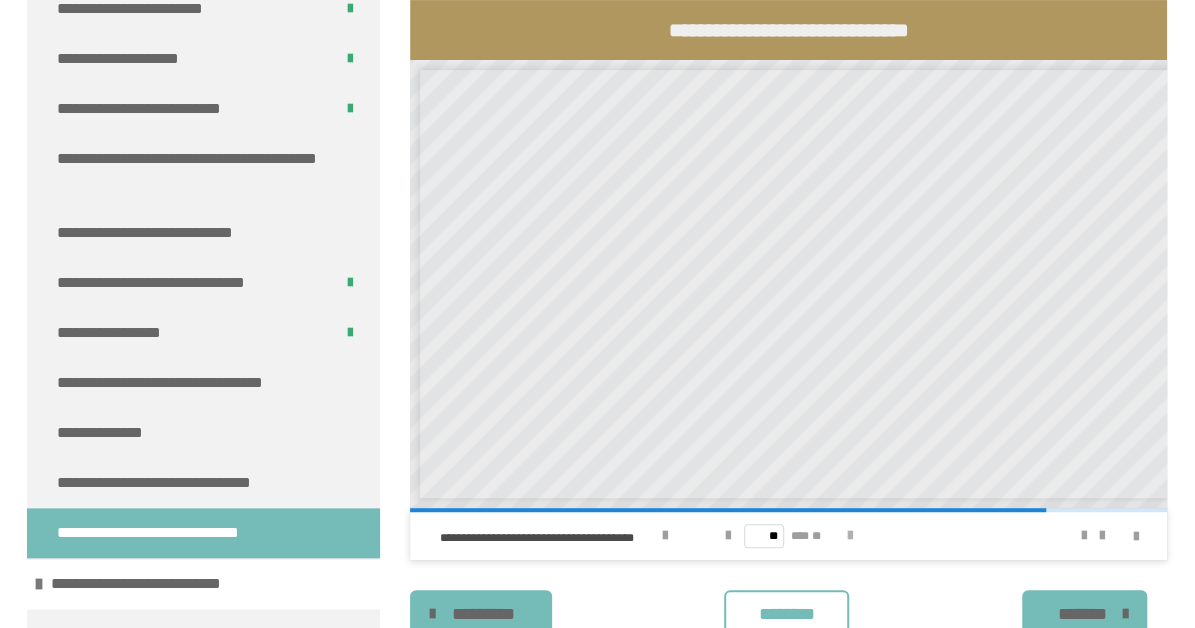 click at bounding box center (850, 536) 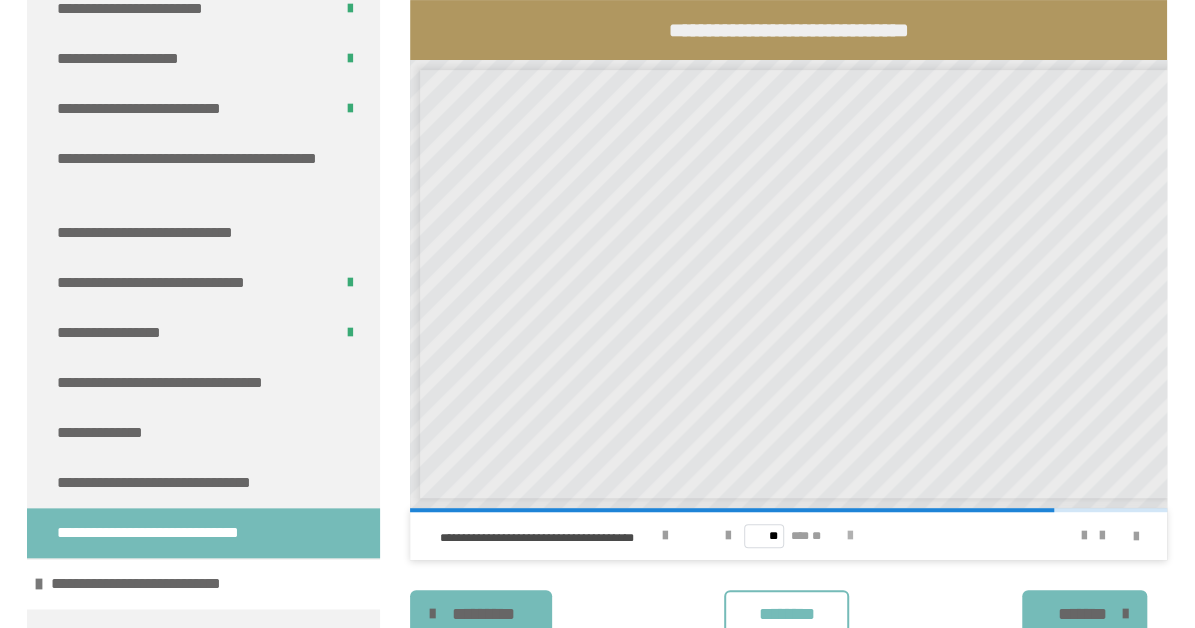 click at bounding box center [850, 536] 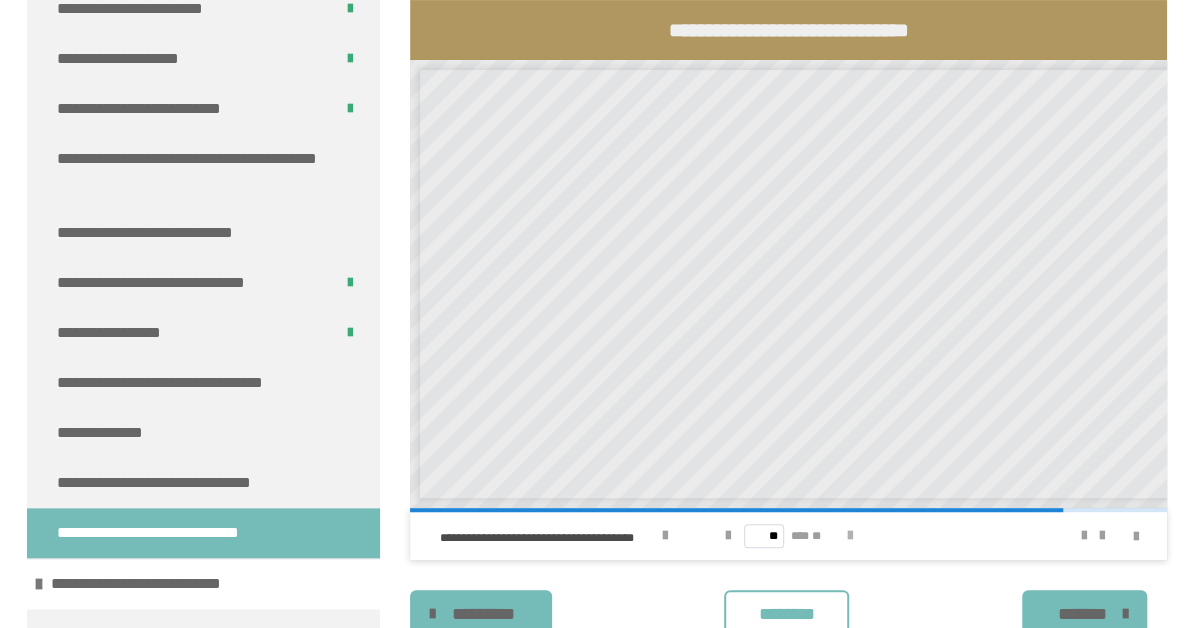 click at bounding box center (850, 536) 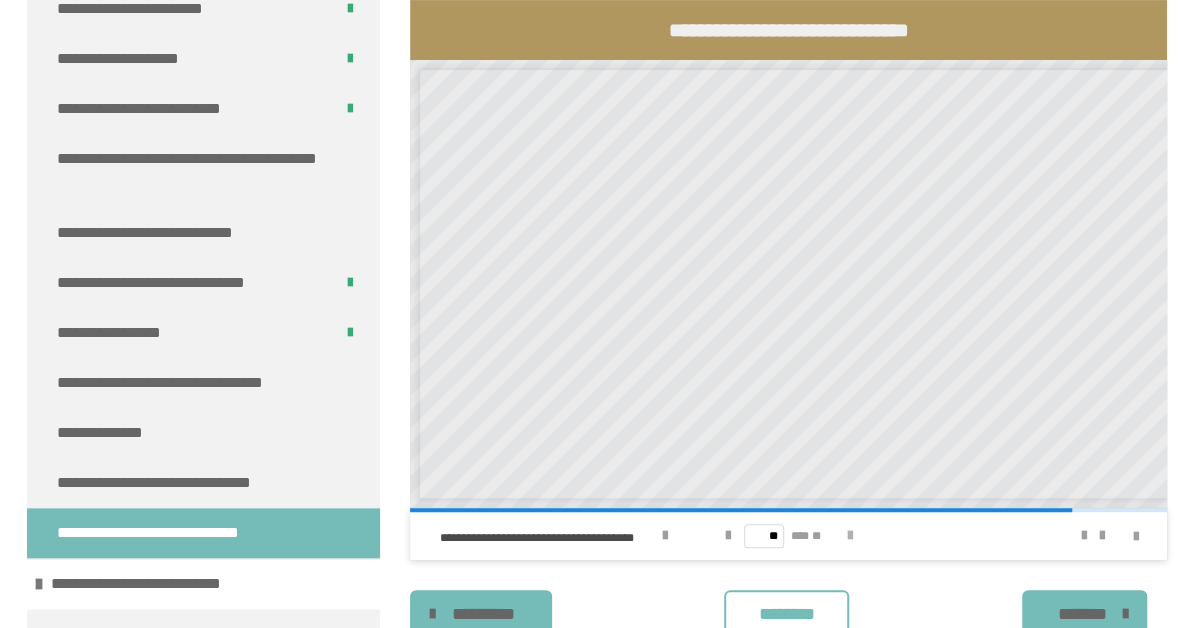 click at bounding box center [850, 536] 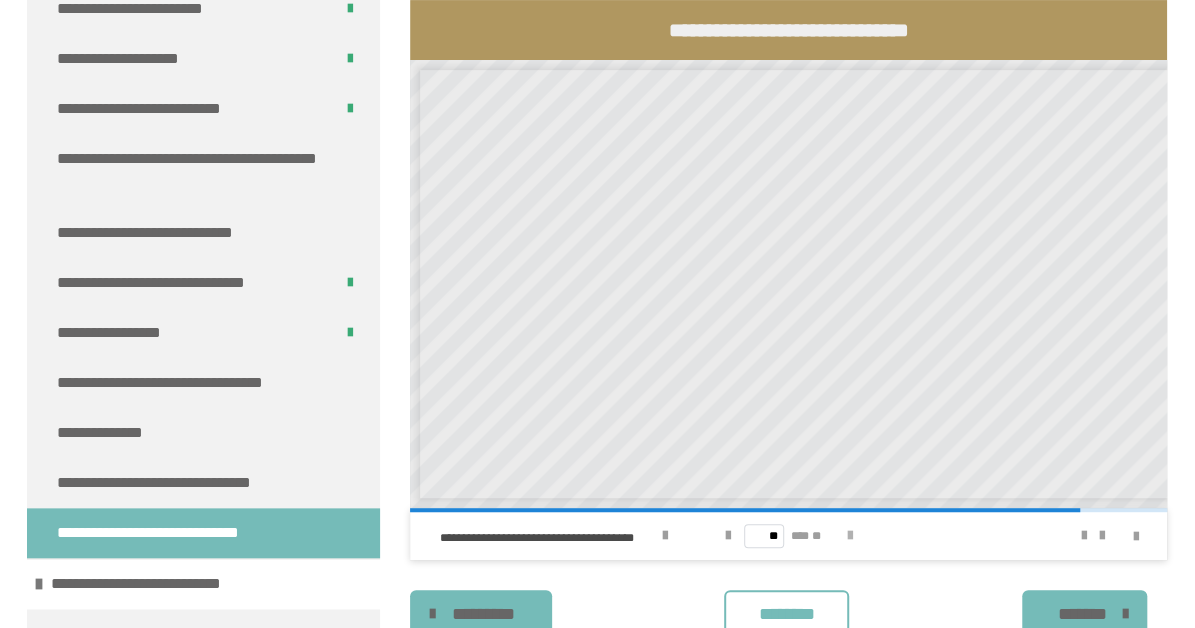 click at bounding box center (850, 536) 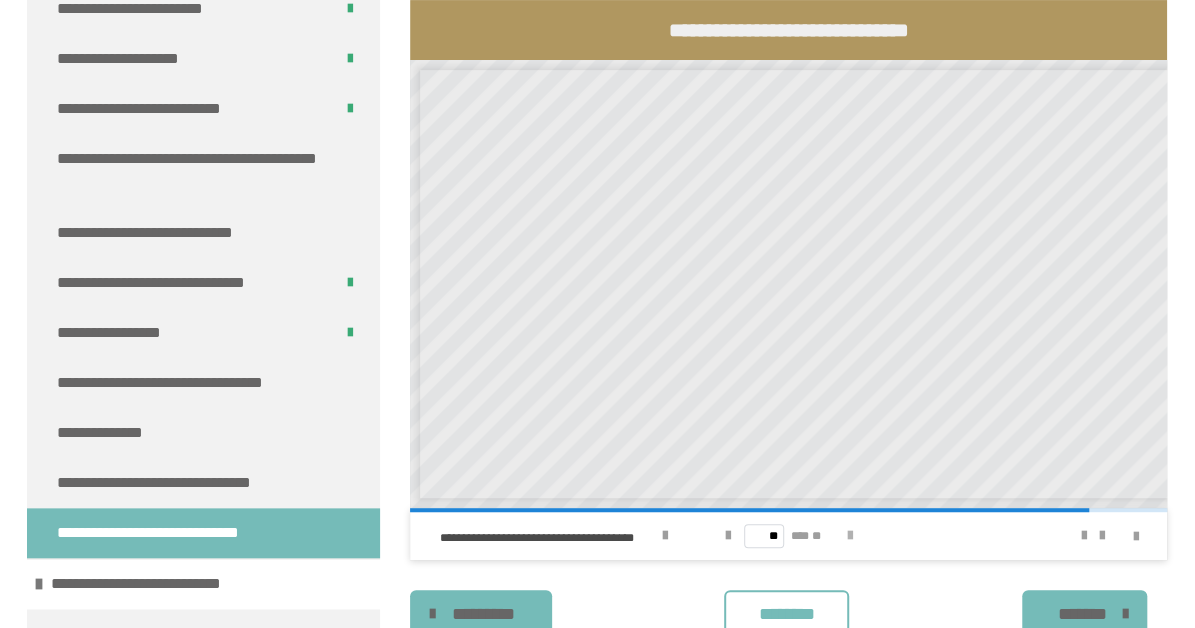 click at bounding box center [850, 536] 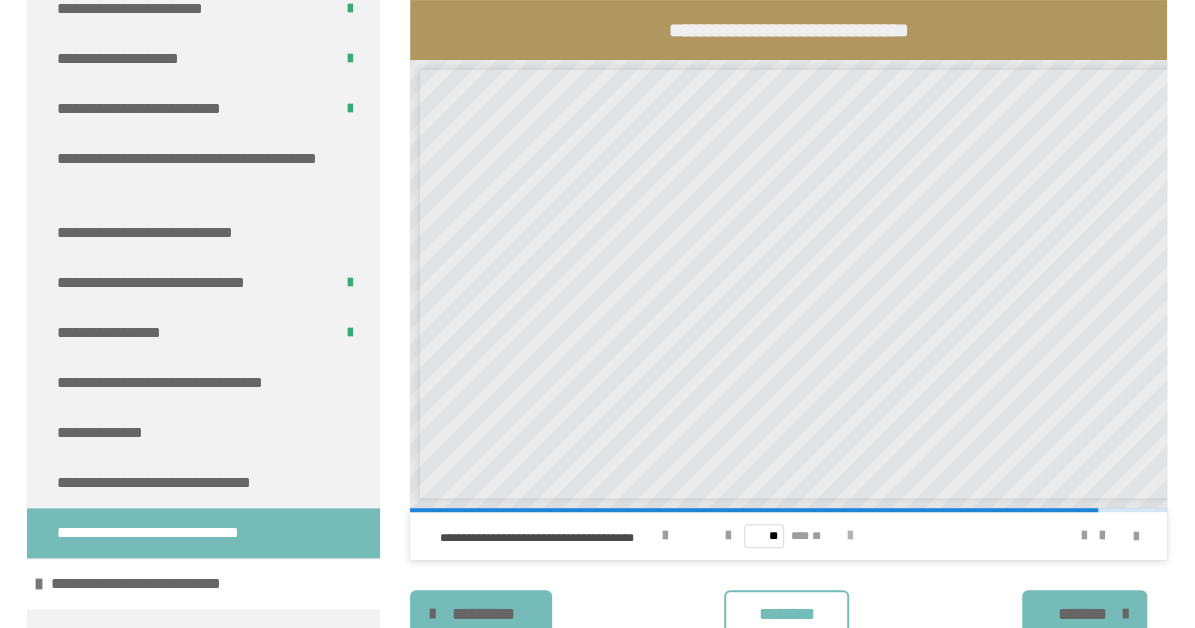 click at bounding box center (850, 536) 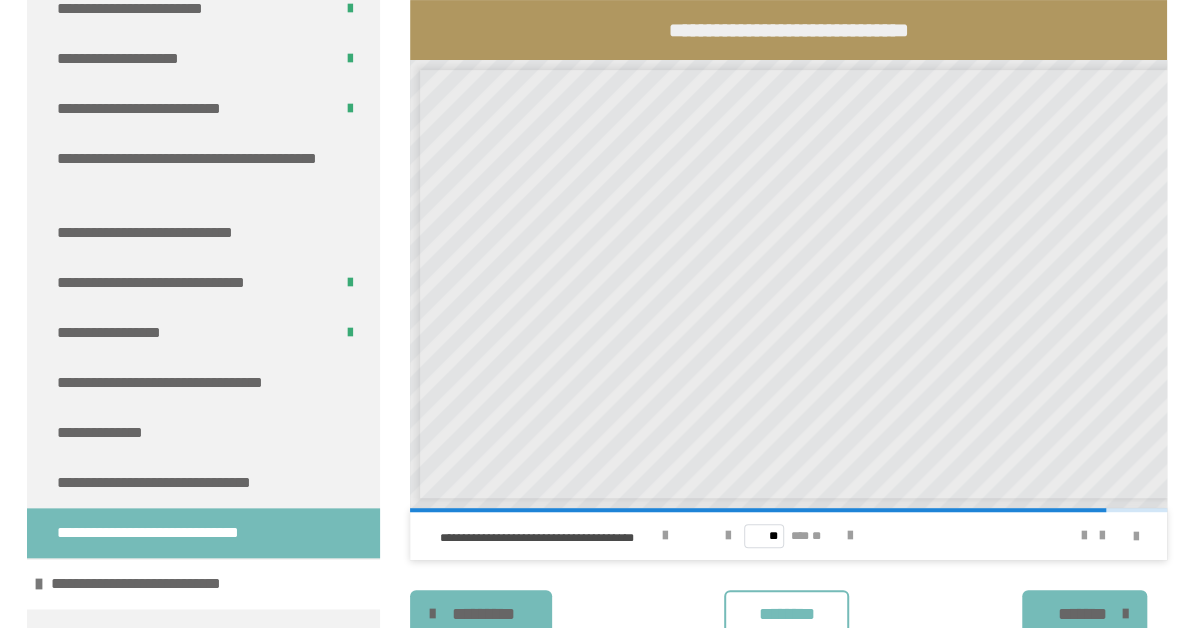 click on "**********" at bounding box center (815, 156) 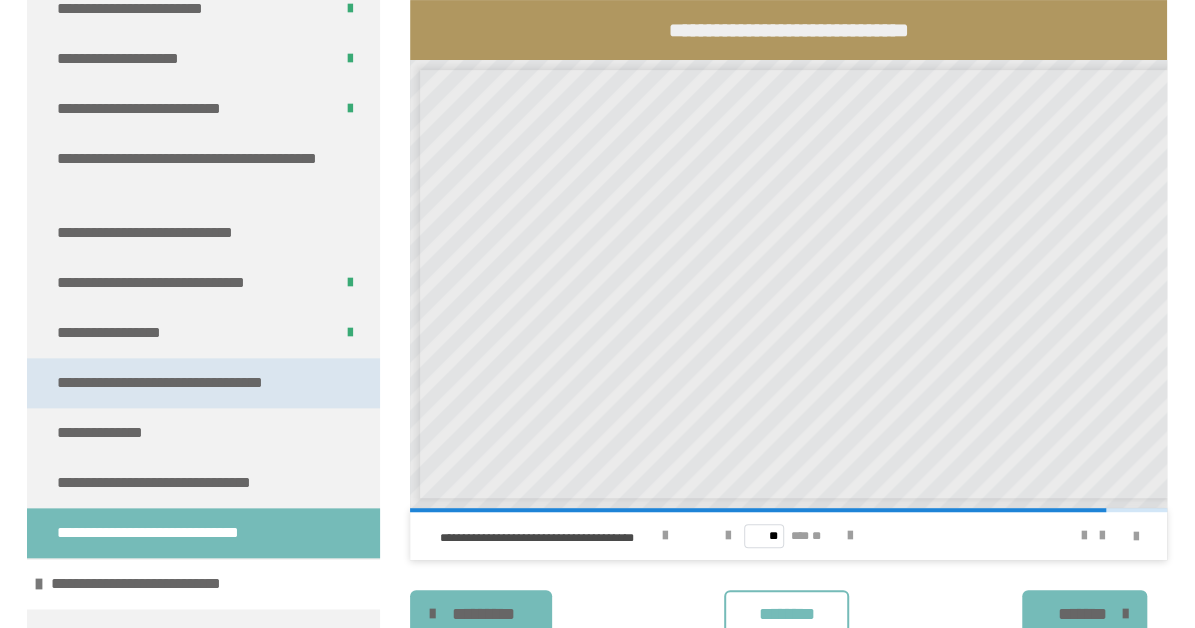 click on "**********" at bounding box center [188, 383] 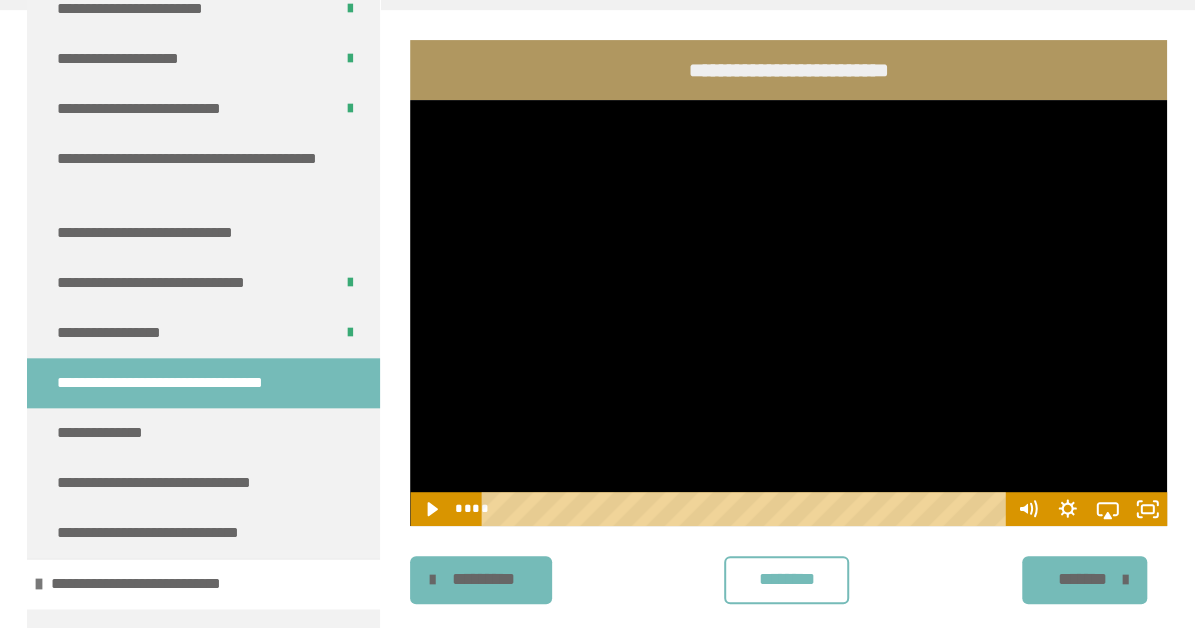 click at bounding box center [788, 313] 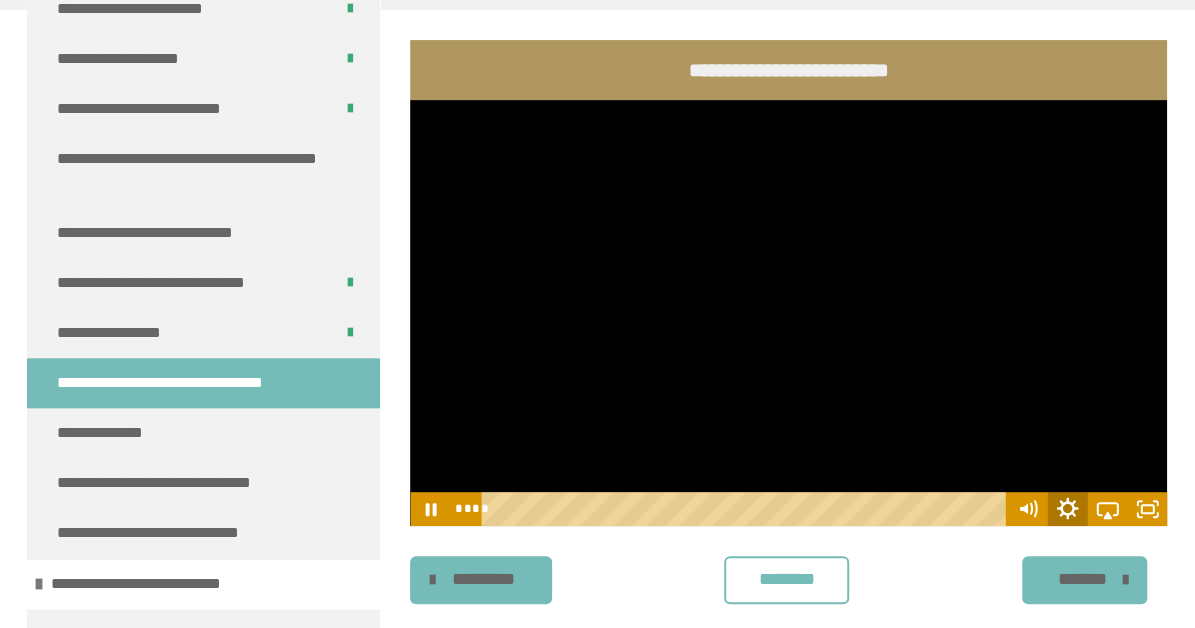 click 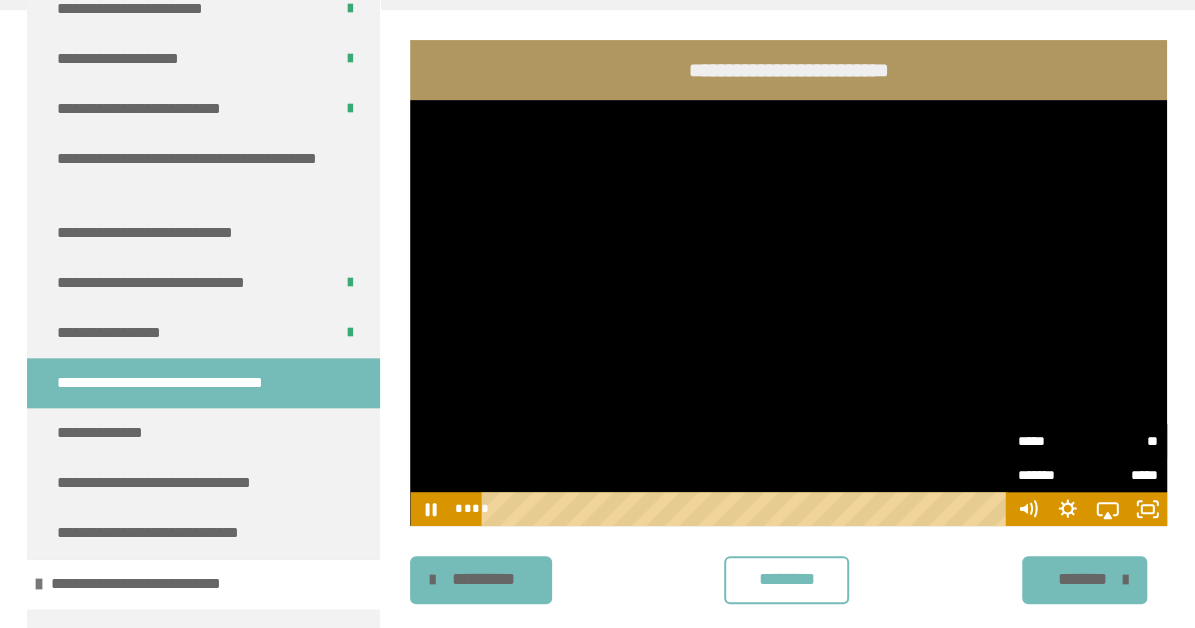 click on "*****" at bounding box center (1052, 441) 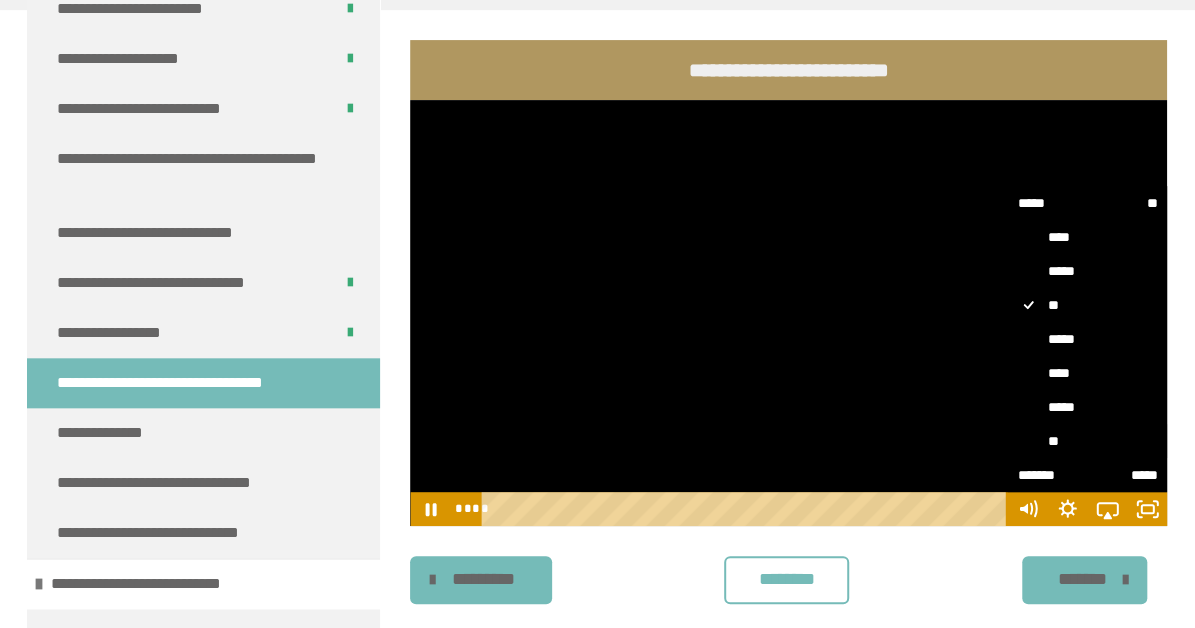 click on "**" at bounding box center (1087, 441) 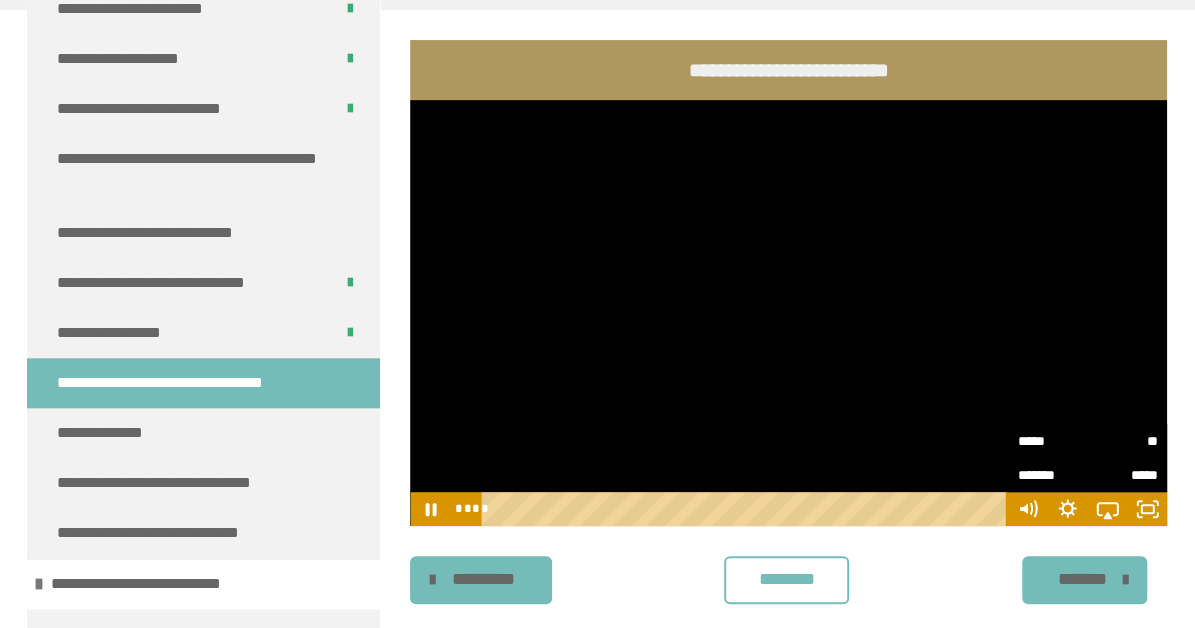 click on "********" at bounding box center (786, 580) 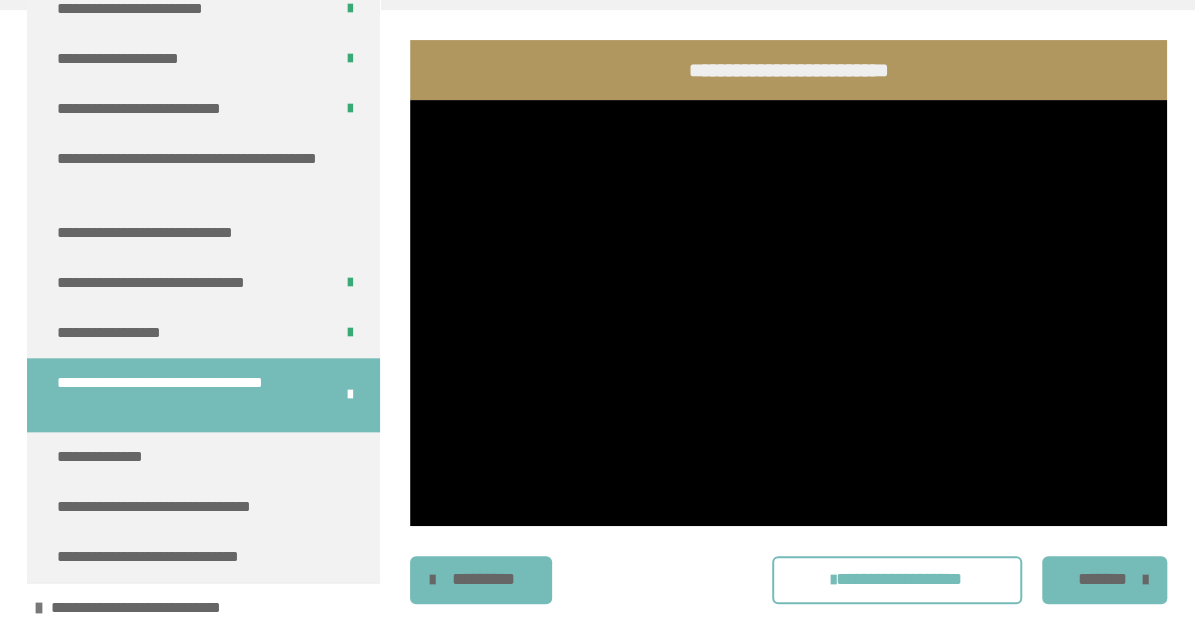 click on "*******" at bounding box center [1102, 579] 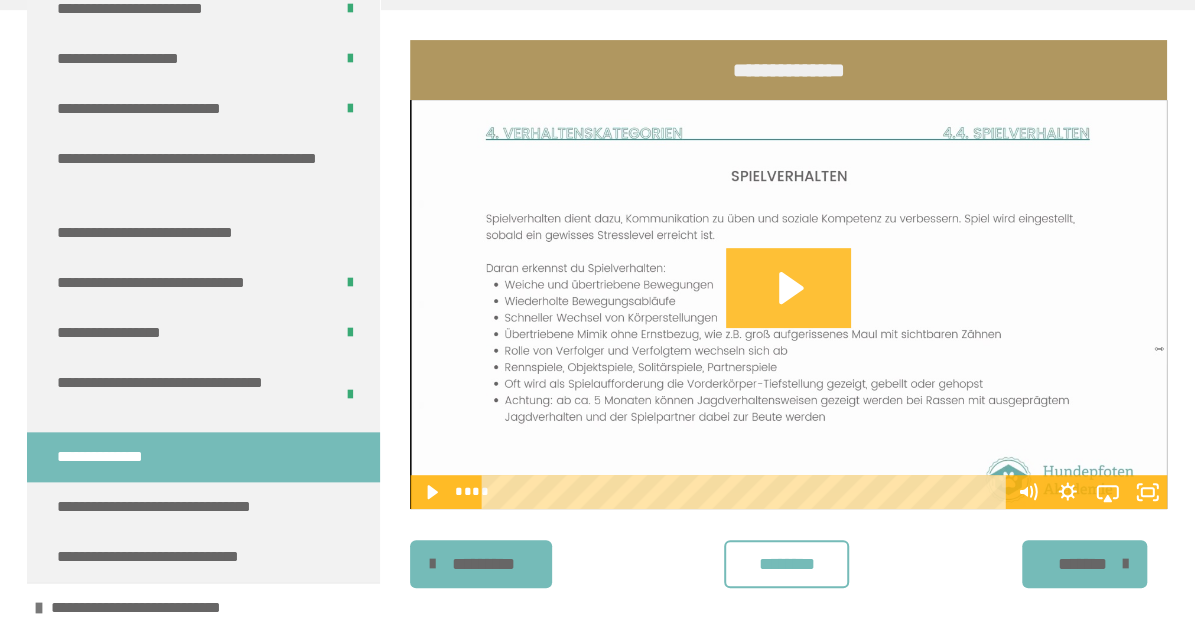 click 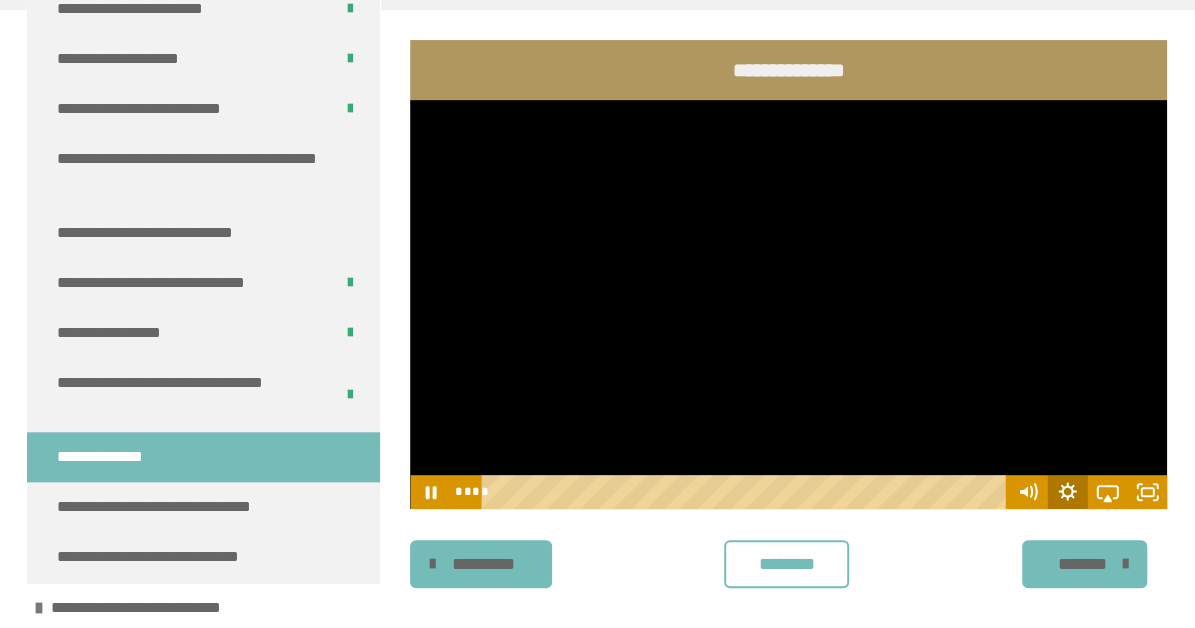 click 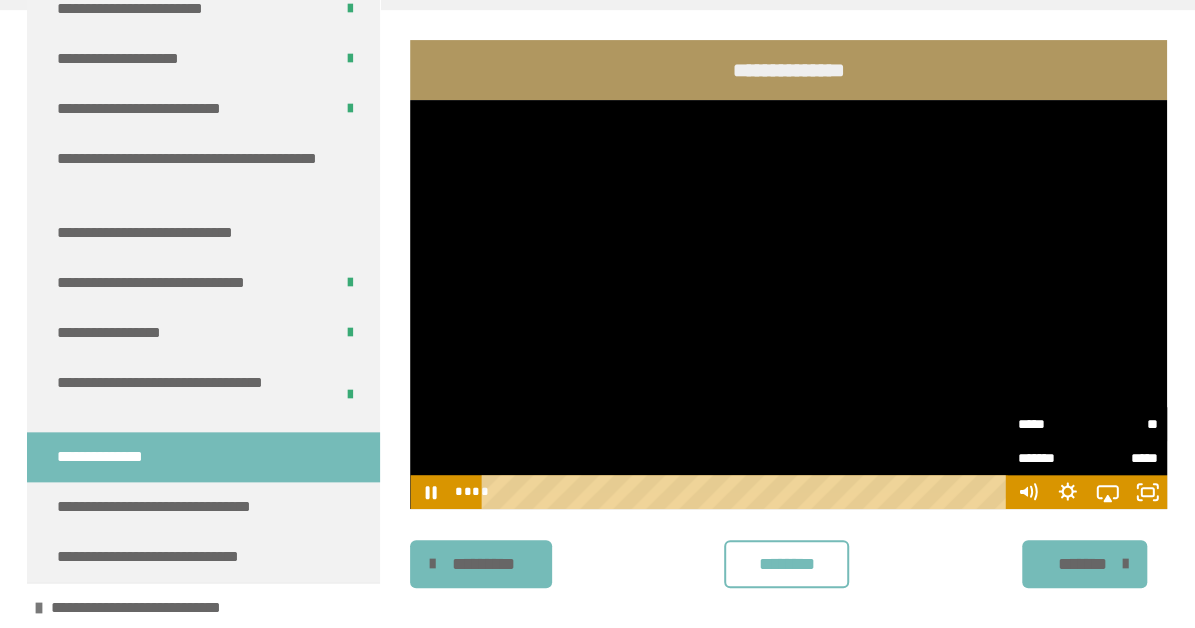 click on "*****" at bounding box center [1052, 423] 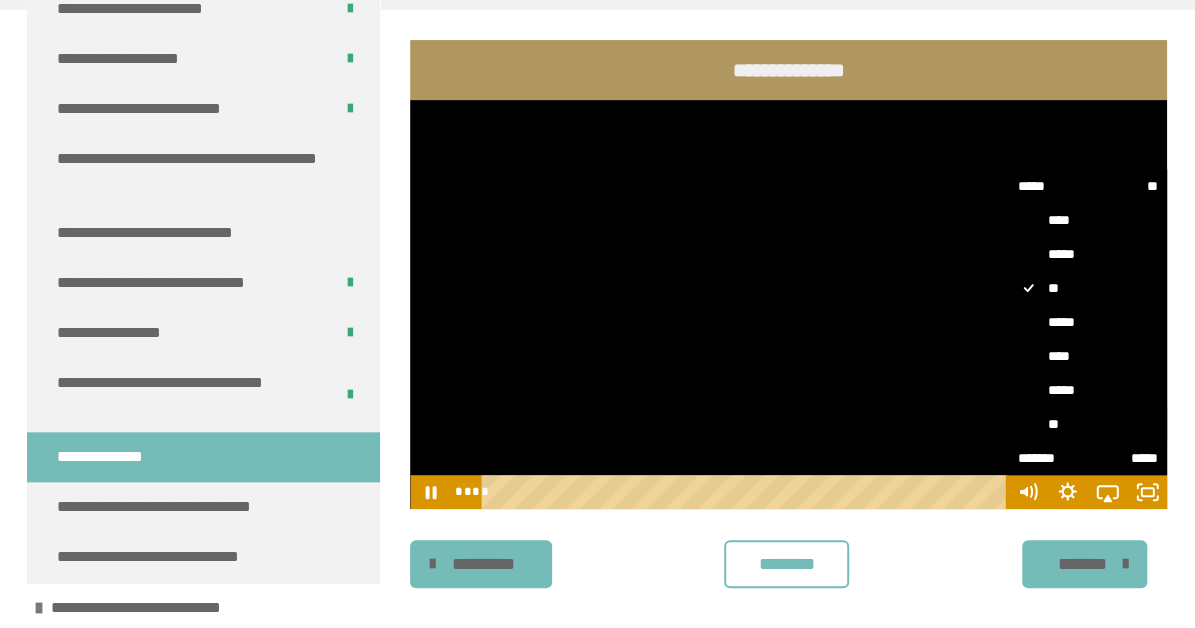 click on "**" at bounding box center (1087, 424) 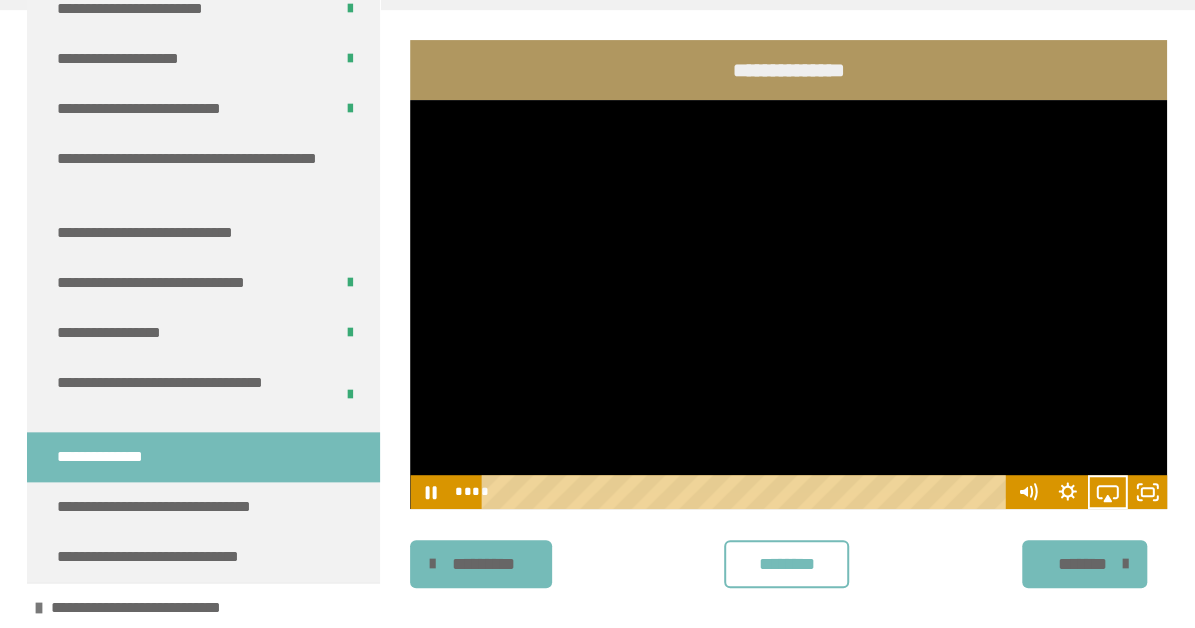 click on "********" at bounding box center (786, 564) 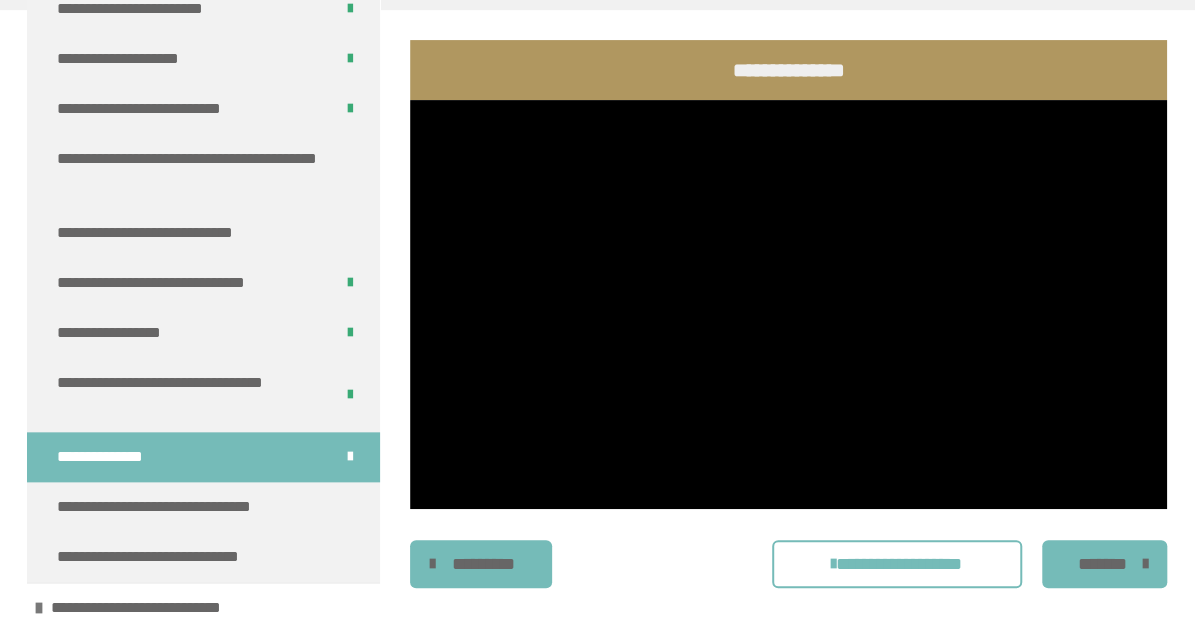 click on "*******" at bounding box center (1102, 564) 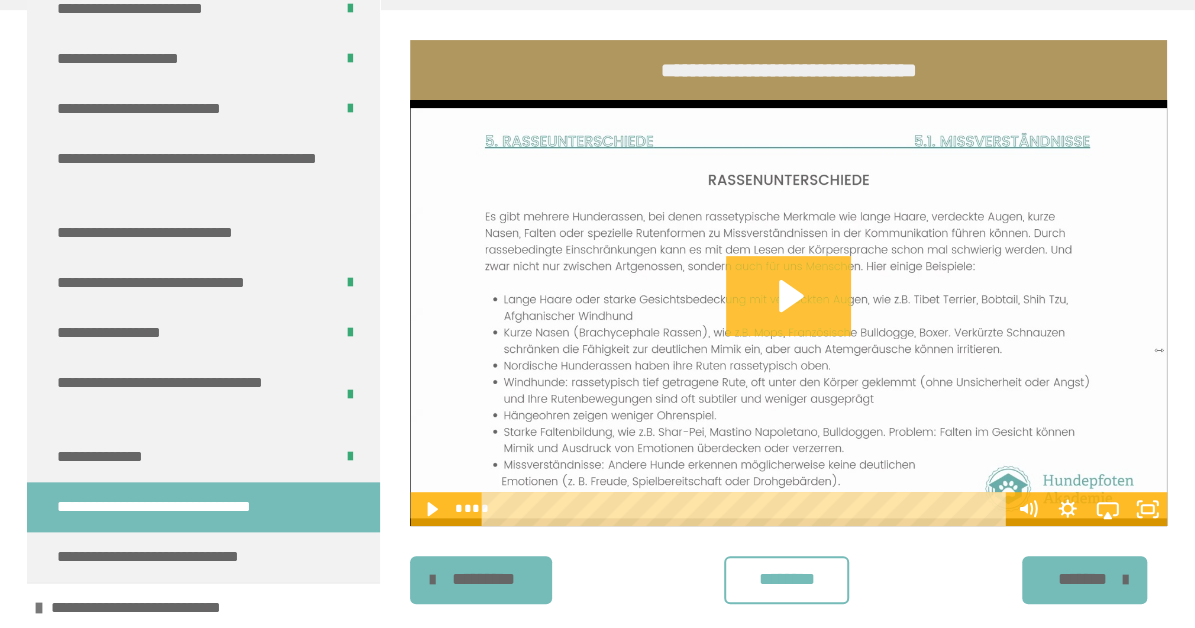 click 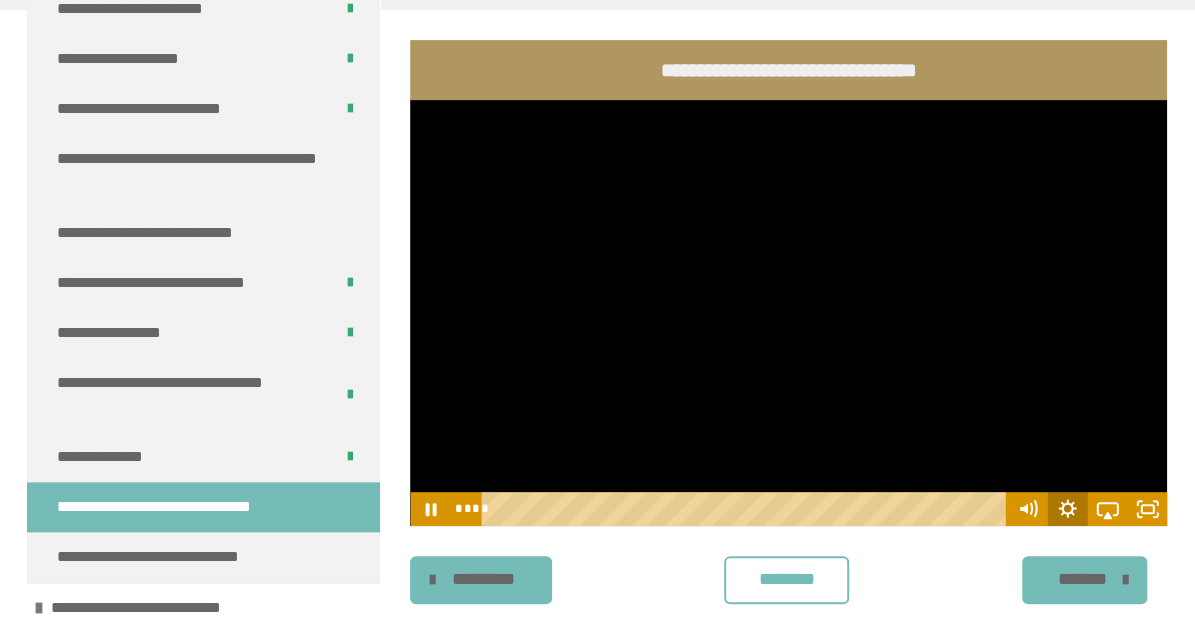 click 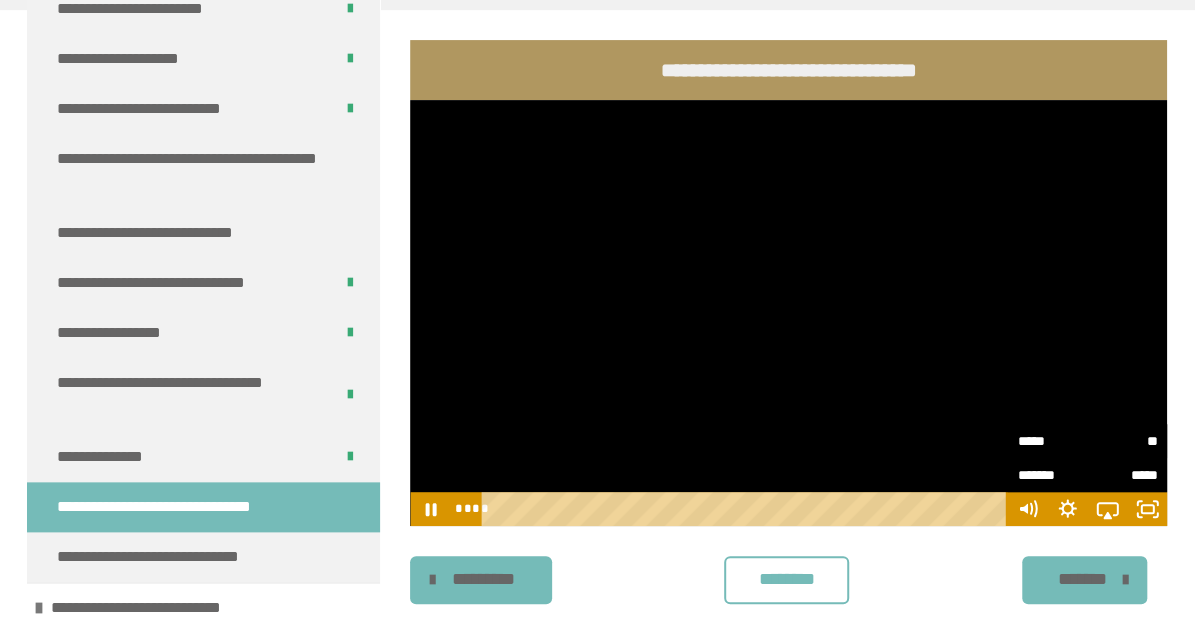 click on "*****" at bounding box center (1052, 441) 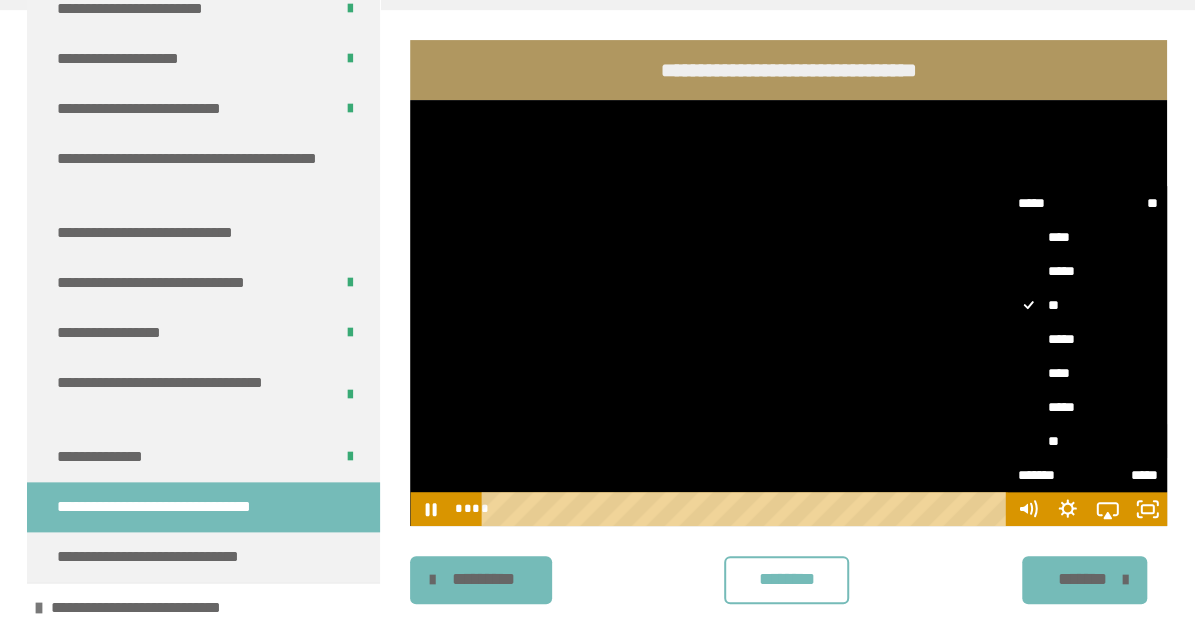 click on "**" at bounding box center [1087, 441] 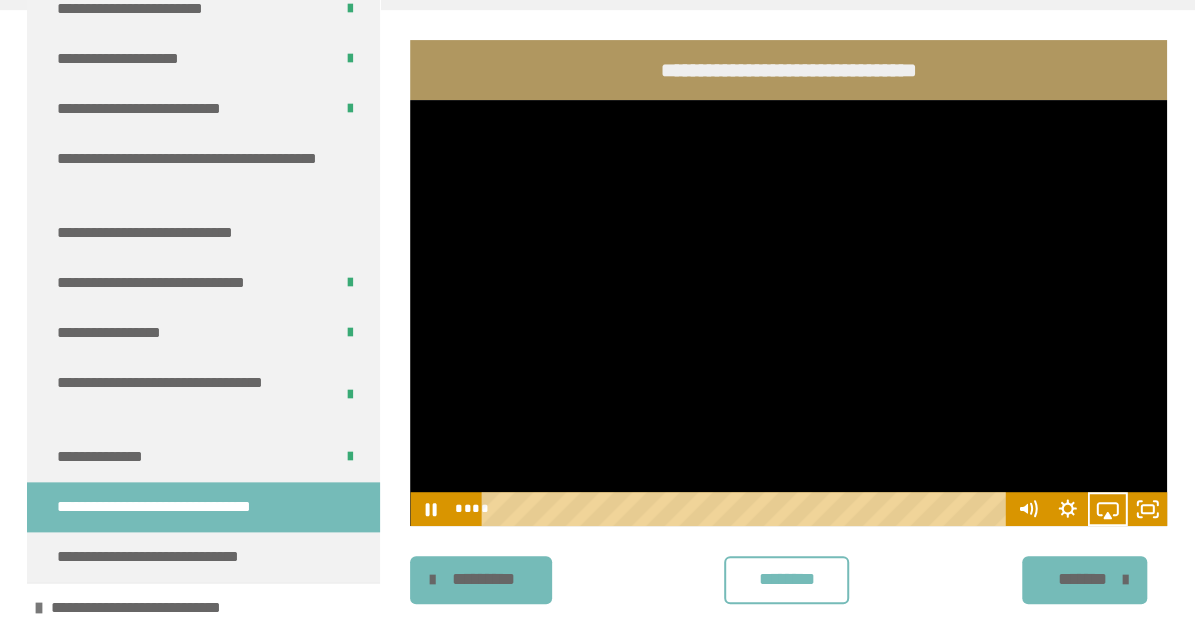 type 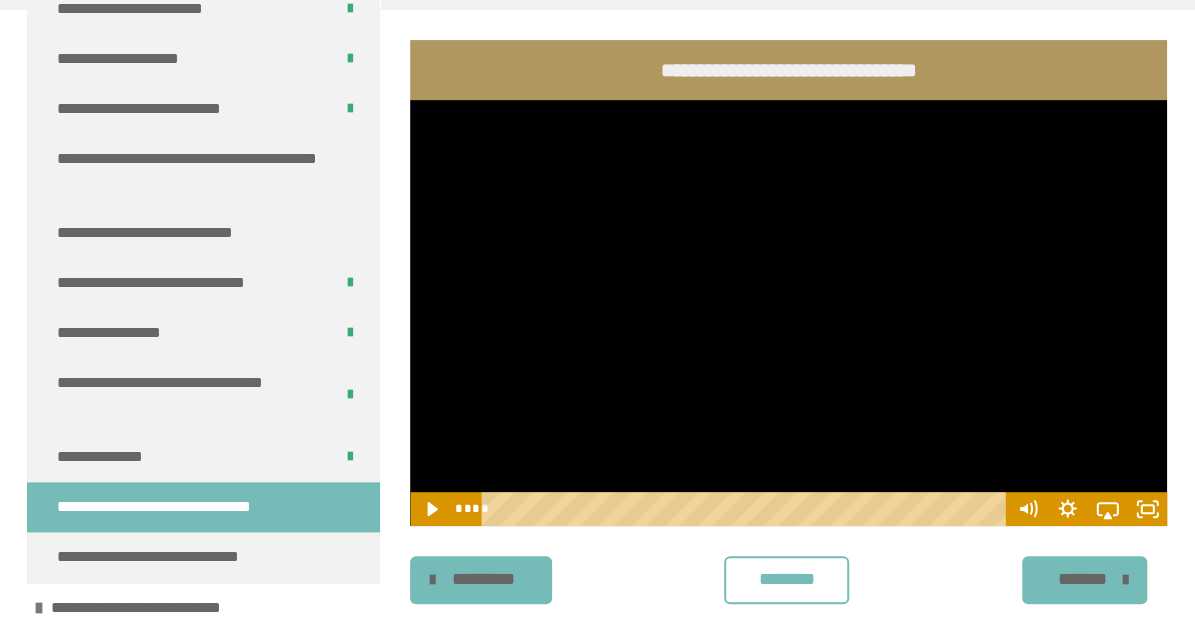 click at bounding box center [788, 313] 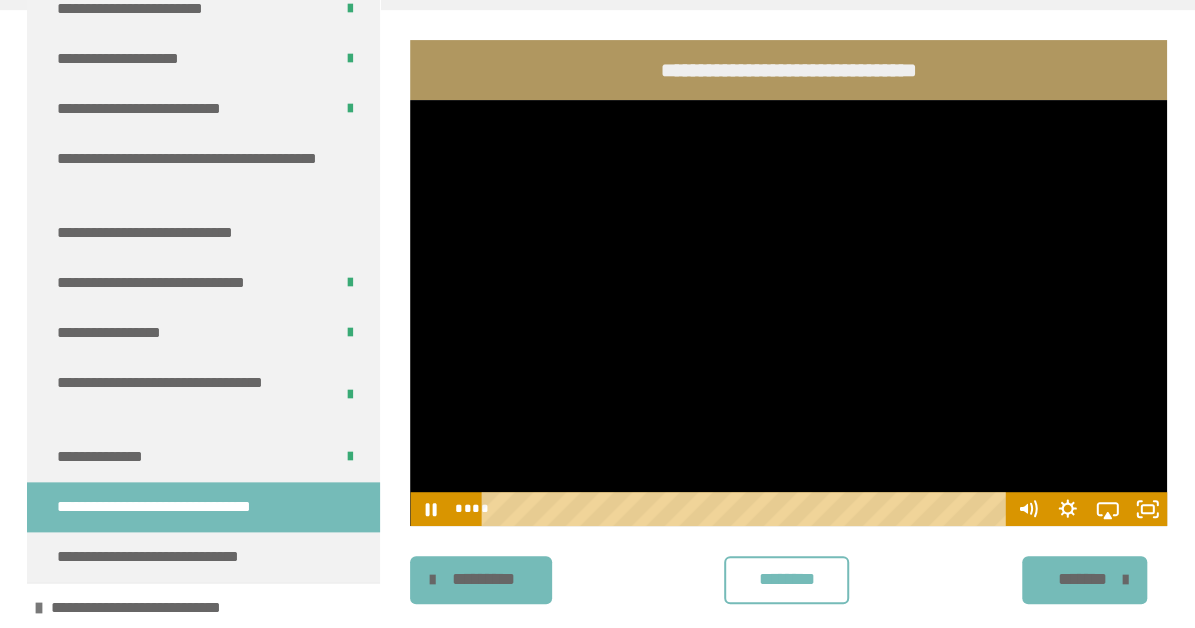 click at bounding box center (788, 313) 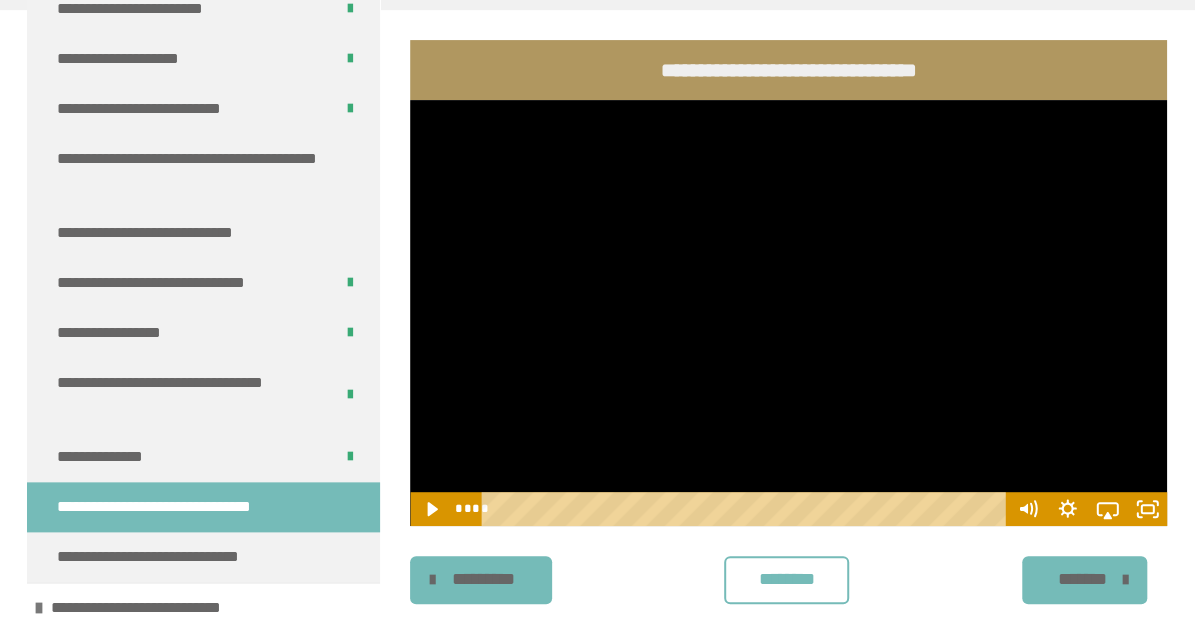 click at bounding box center [788, 313] 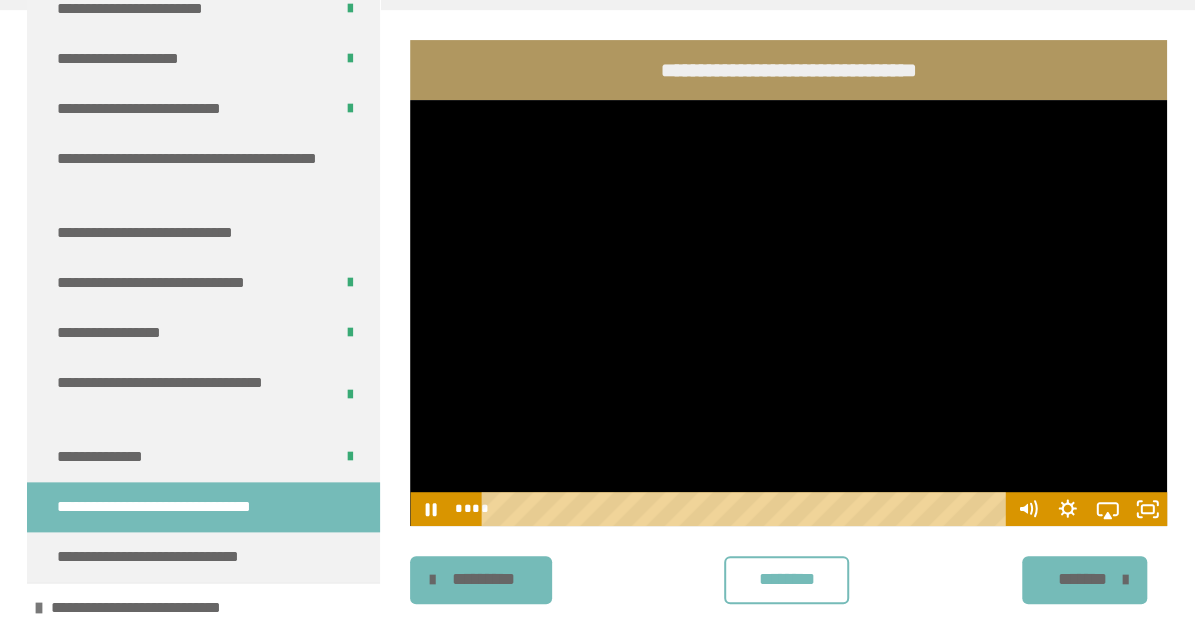 click at bounding box center (788, 313) 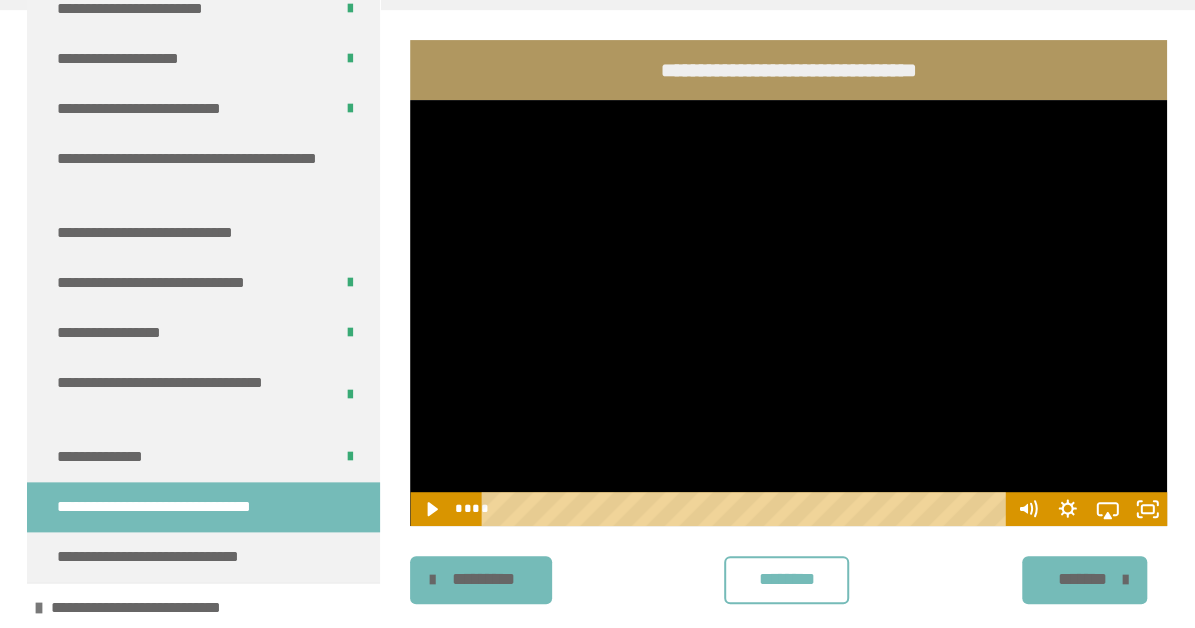 click at bounding box center [788, 313] 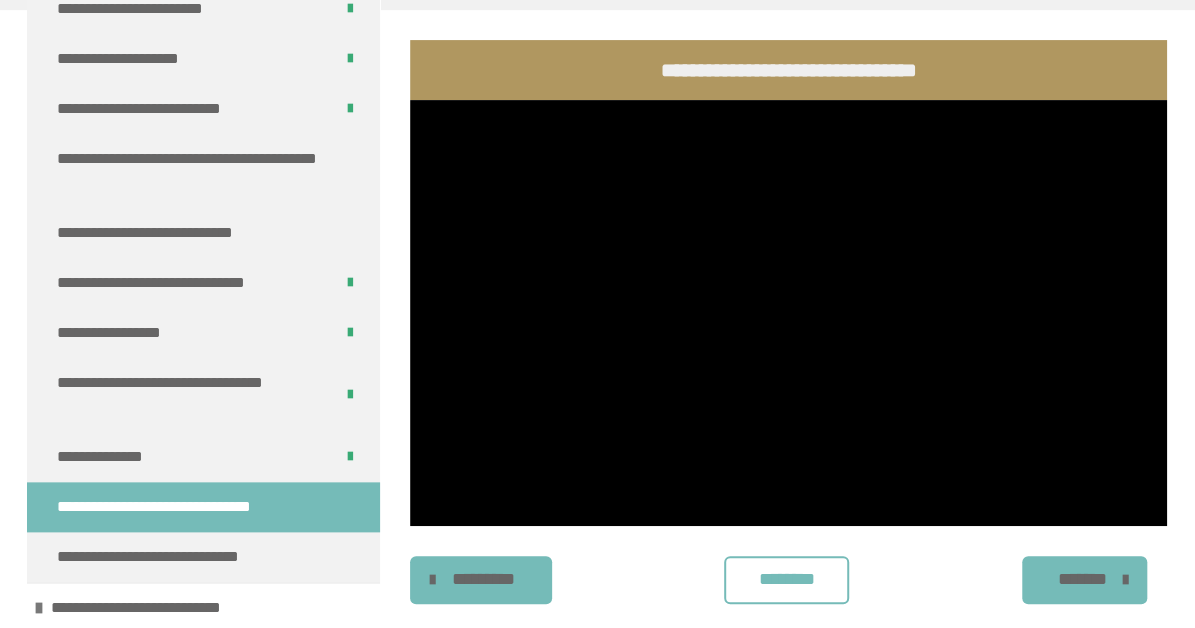 click on "********" at bounding box center (786, 579) 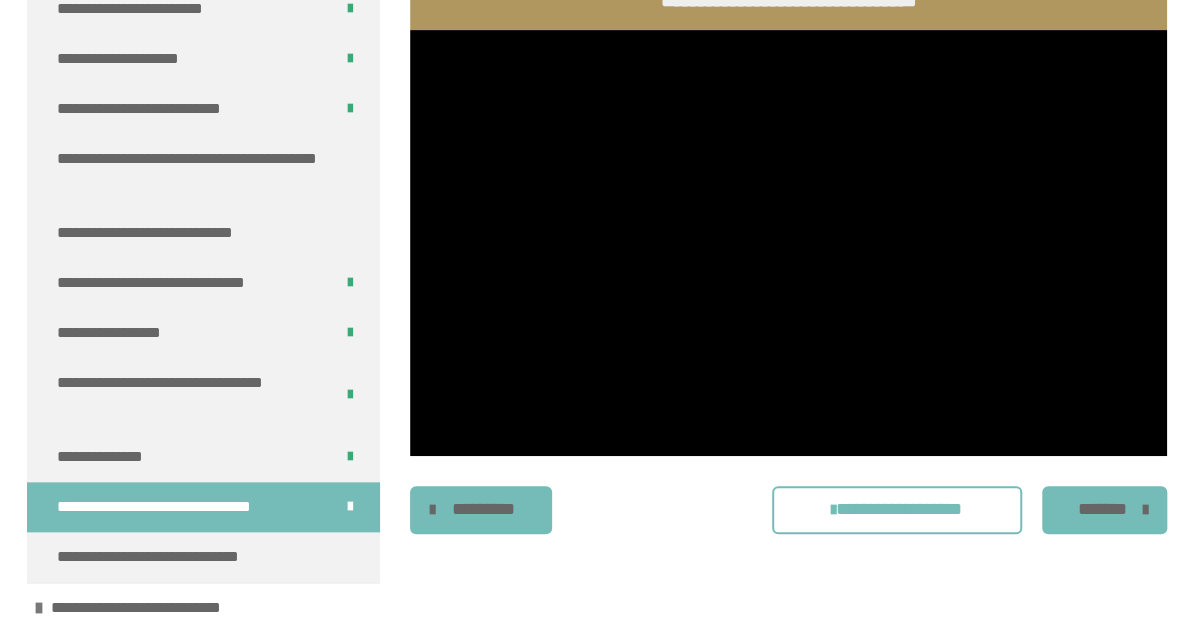 scroll, scrollTop: 340, scrollLeft: 0, axis: vertical 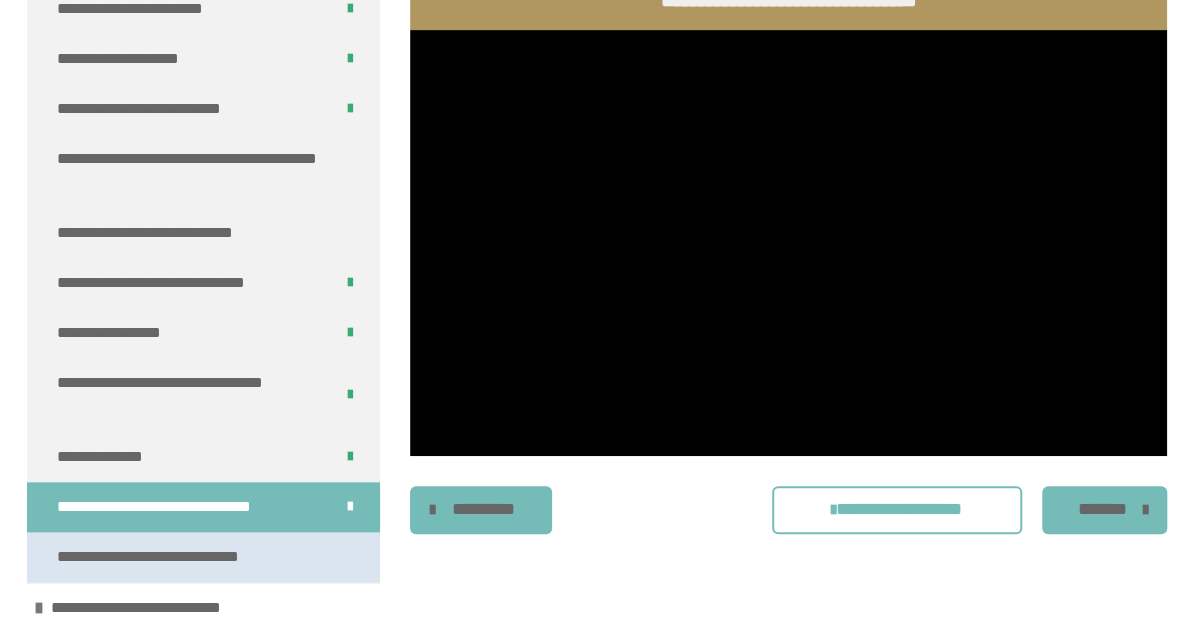click on "**********" at bounding box center [168, 557] 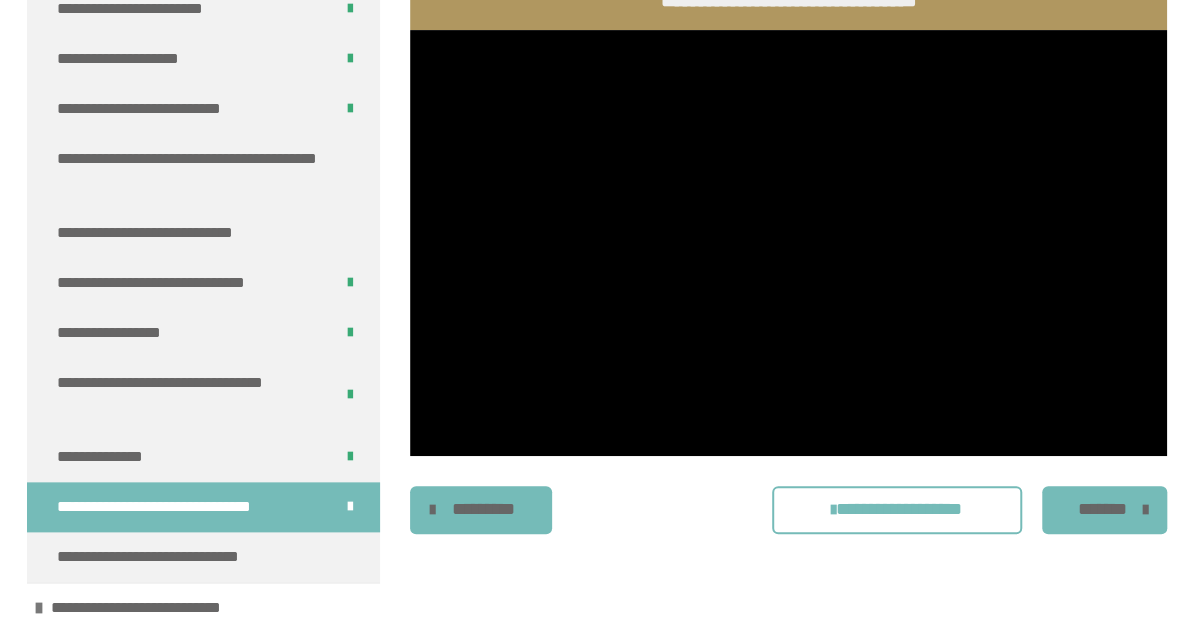 scroll, scrollTop: 270, scrollLeft: 0, axis: vertical 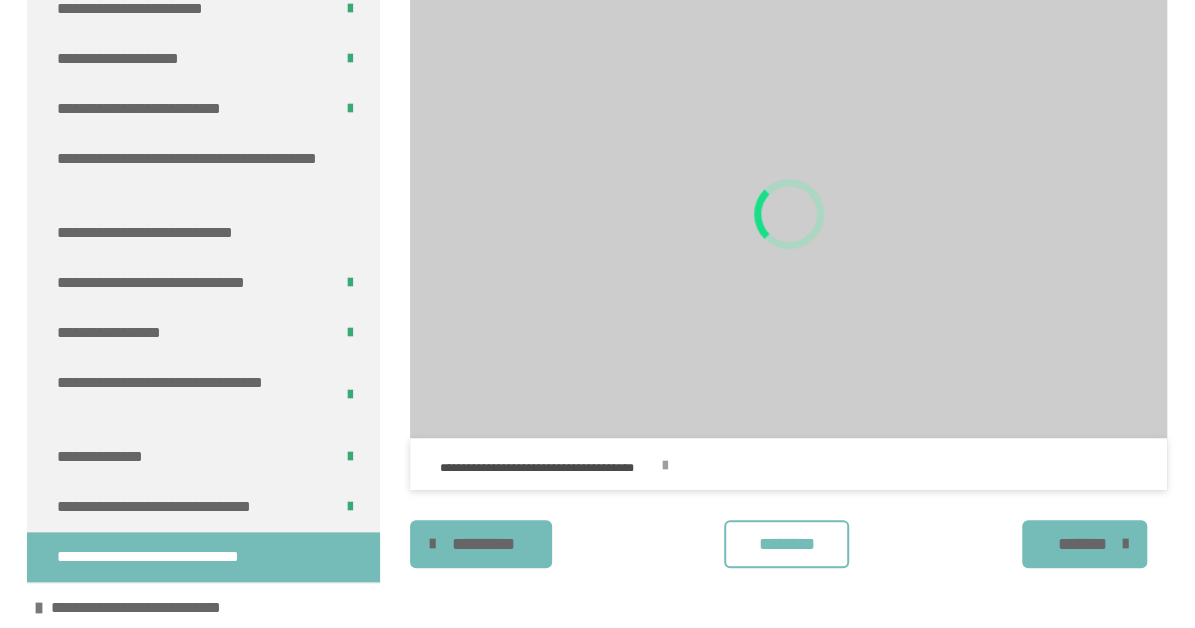 click on "********" at bounding box center [786, 544] 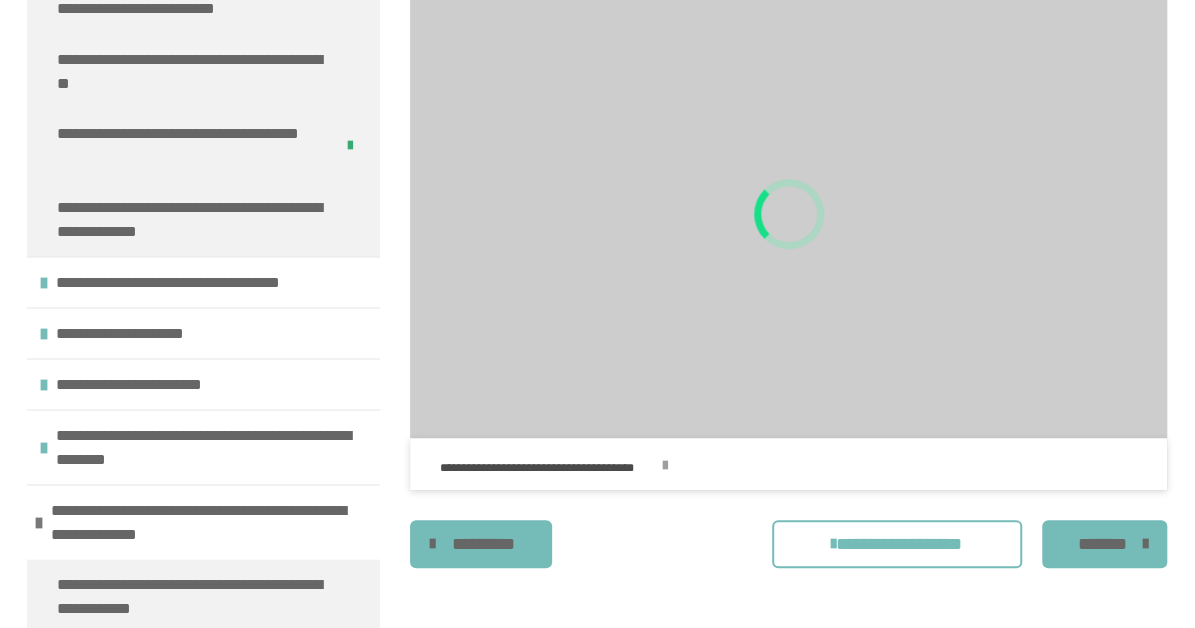 scroll, scrollTop: 12491, scrollLeft: 0, axis: vertical 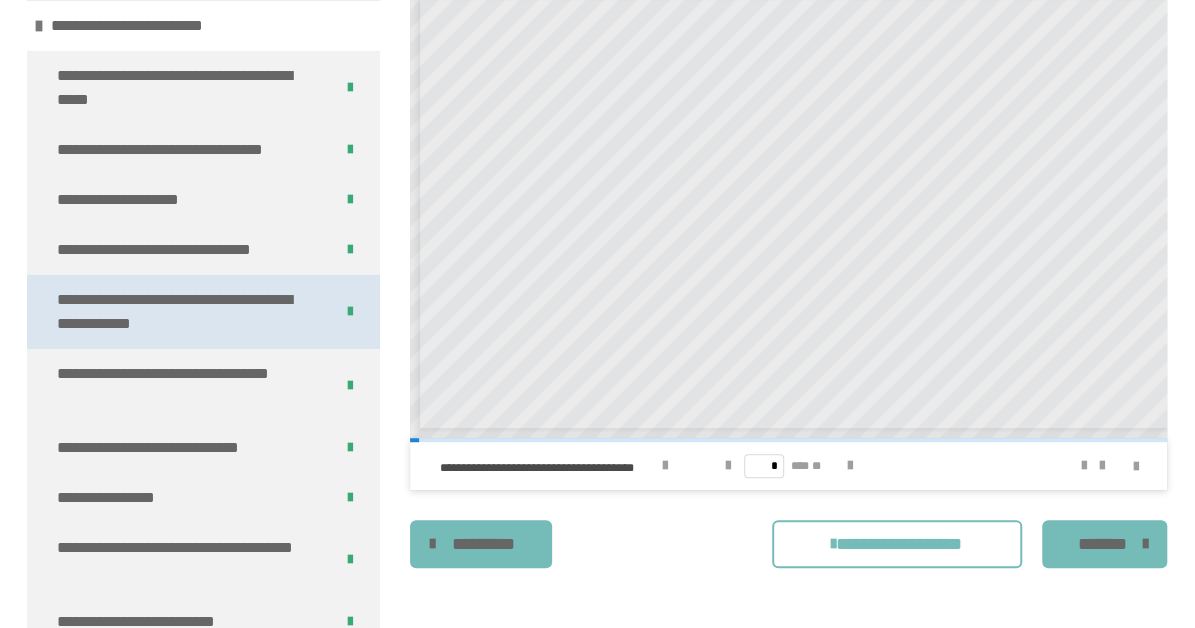 click on "**********" at bounding box center (187, 312) 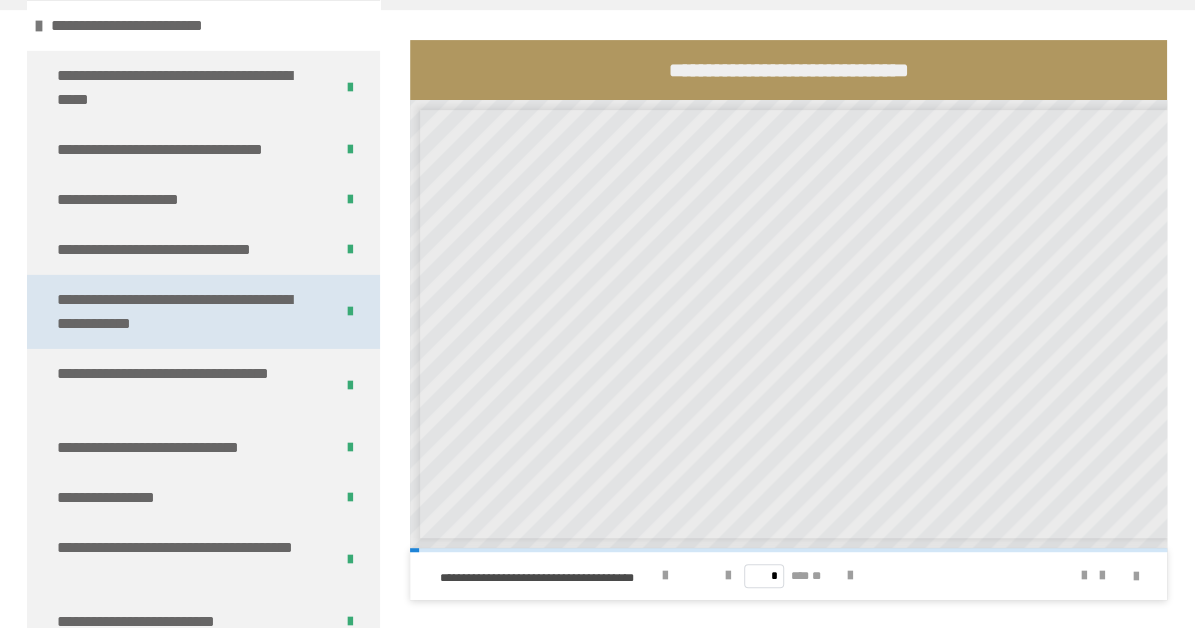 scroll, scrollTop: 2195, scrollLeft: 0, axis: vertical 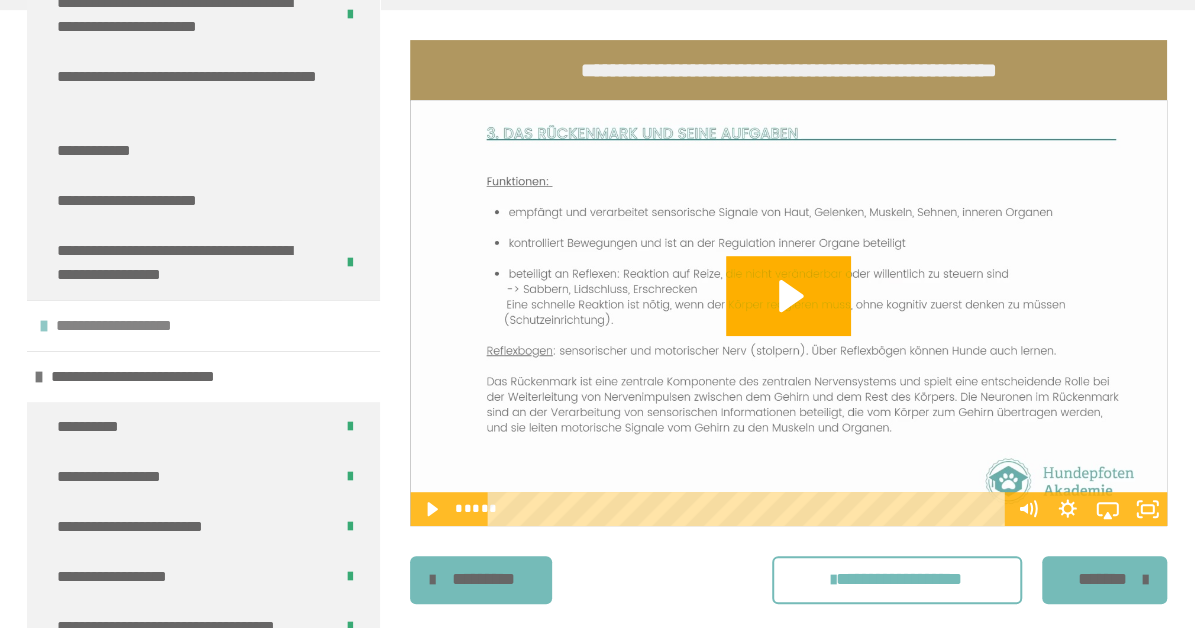 click on "**********" at bounding box center [132, 326] 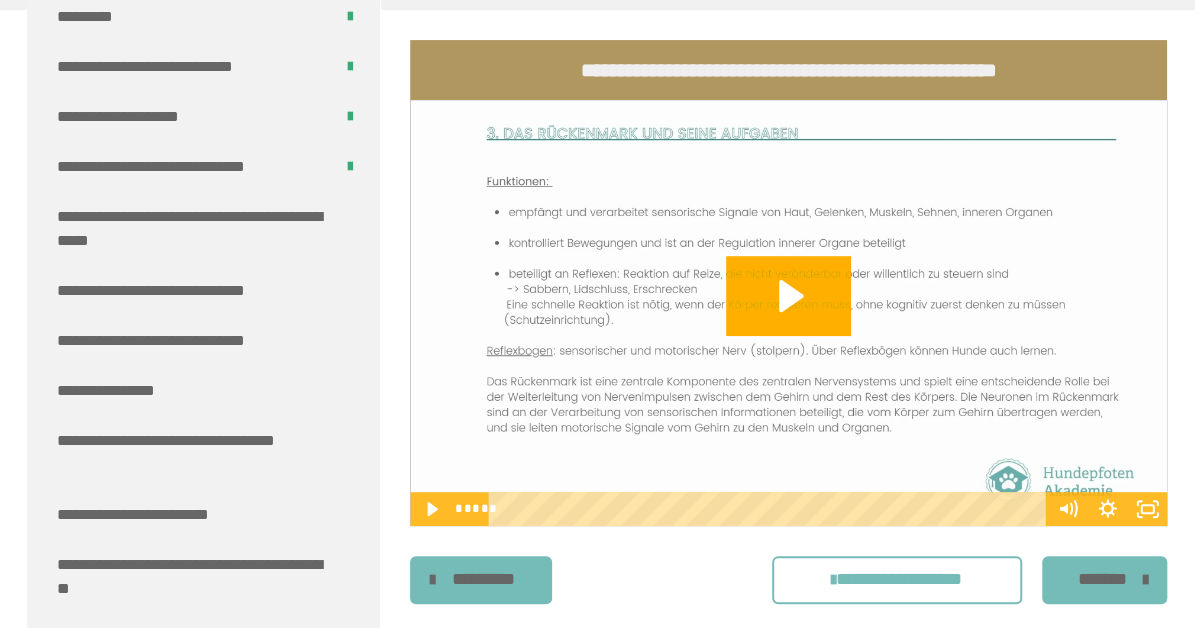 scroll, scrollTop: 7637, scrollLeft: 0, axis: vertical 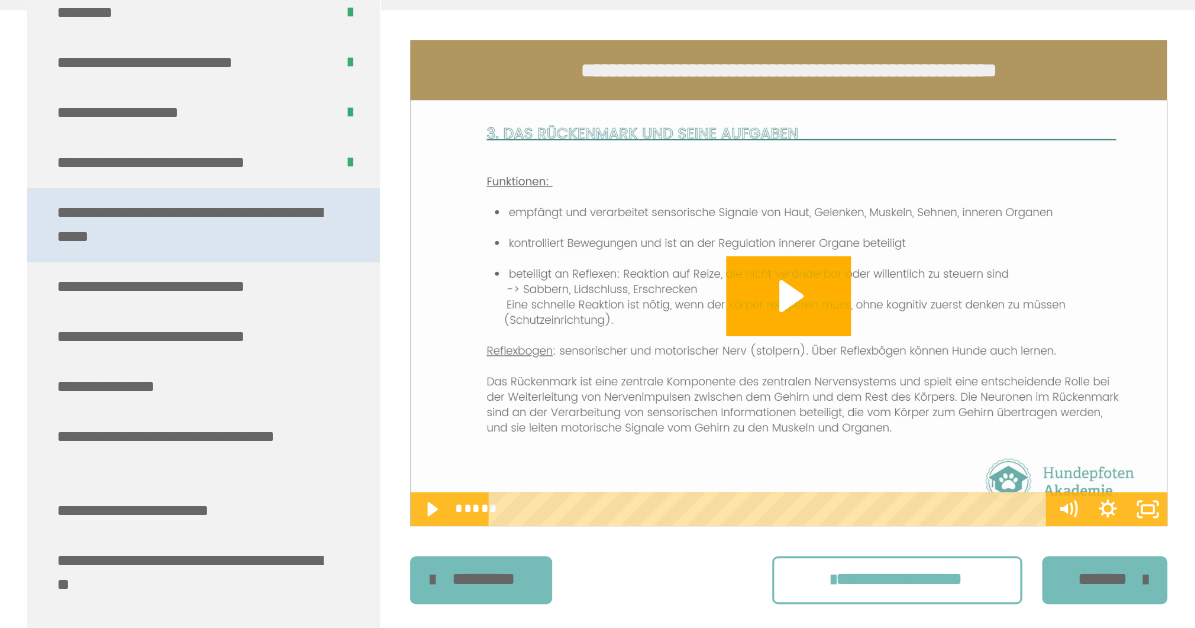 click on "**********" at bounding box center (195, 225) 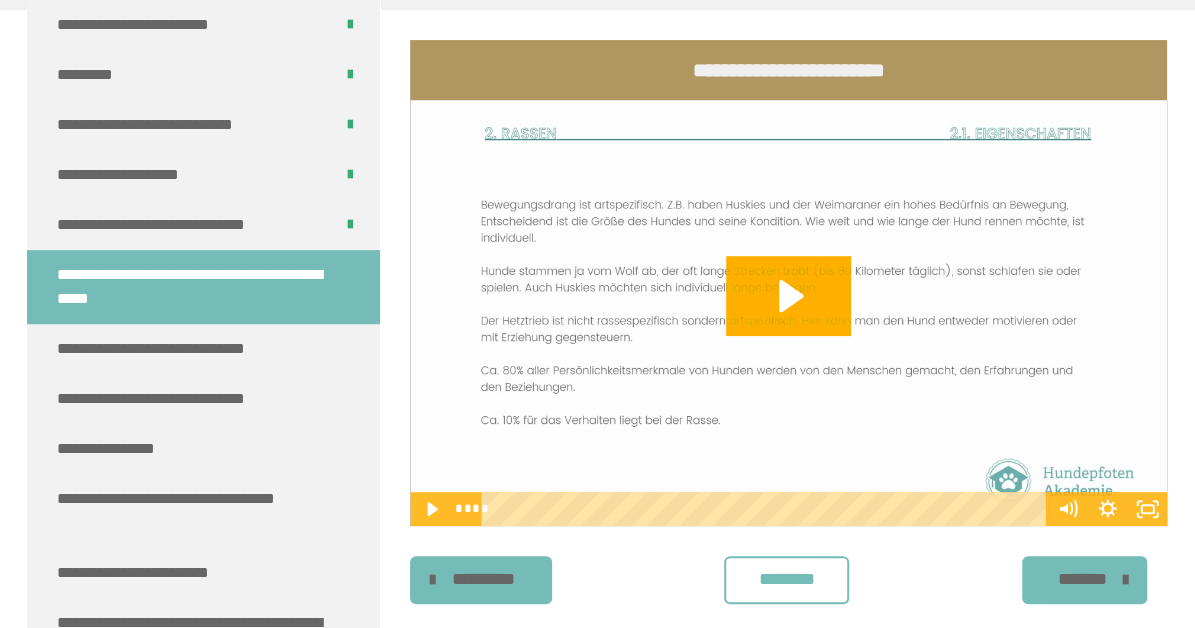 scroll, scrollTop: 7574, scrollLeft: 0, axis: vertical 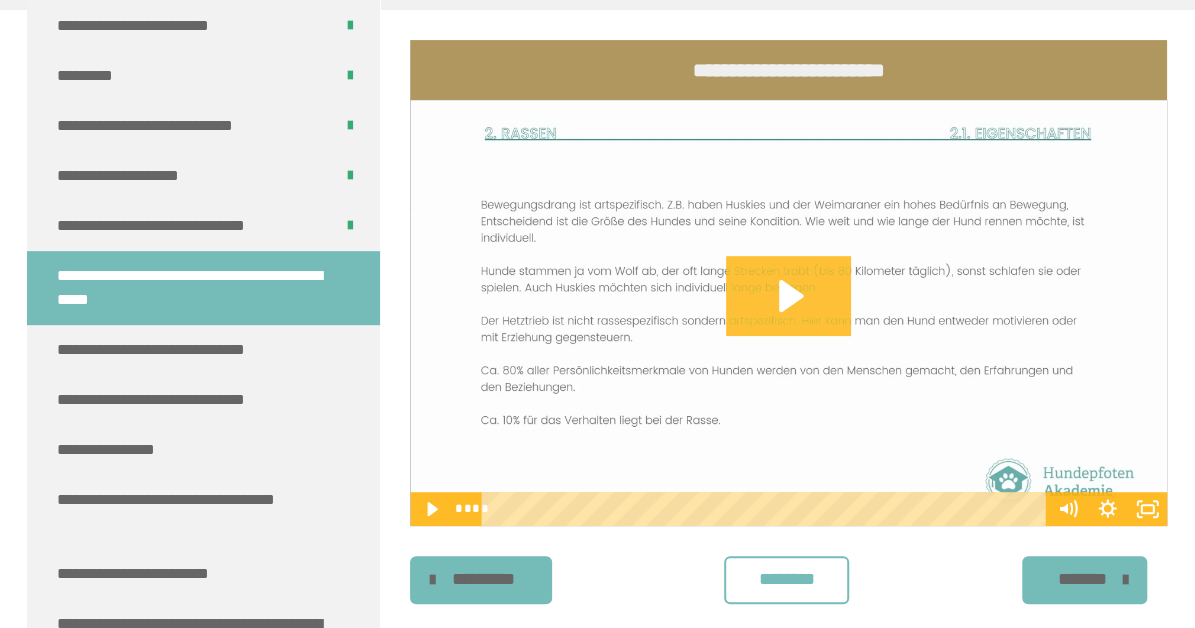 click 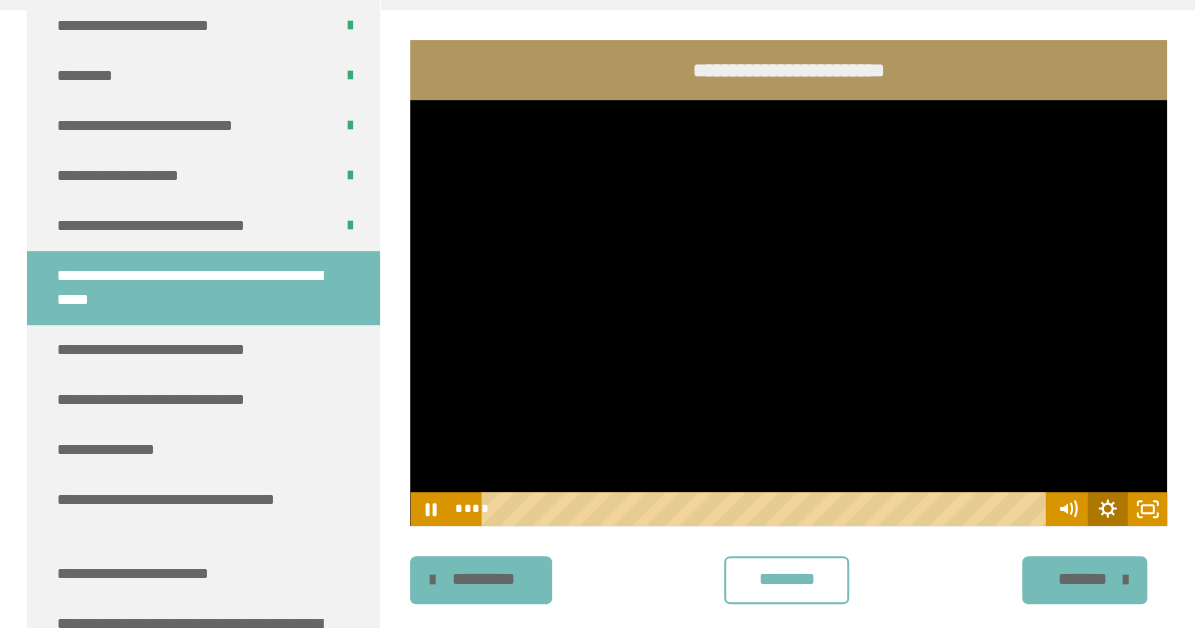 click 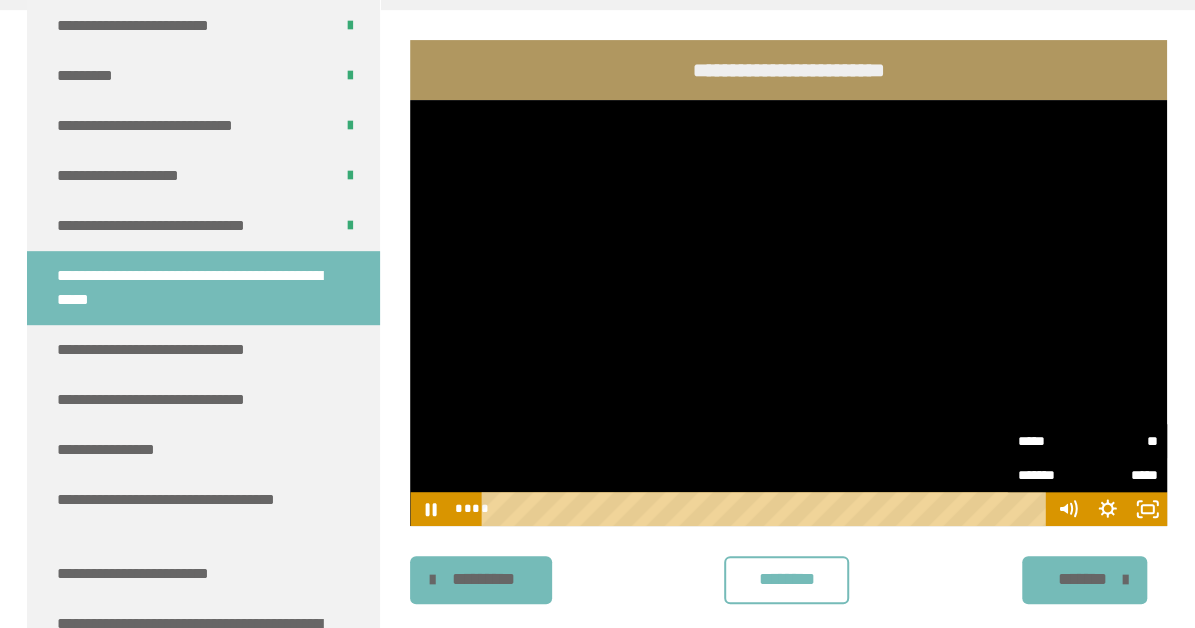 click on "**" at bounding box center (1122, 439) 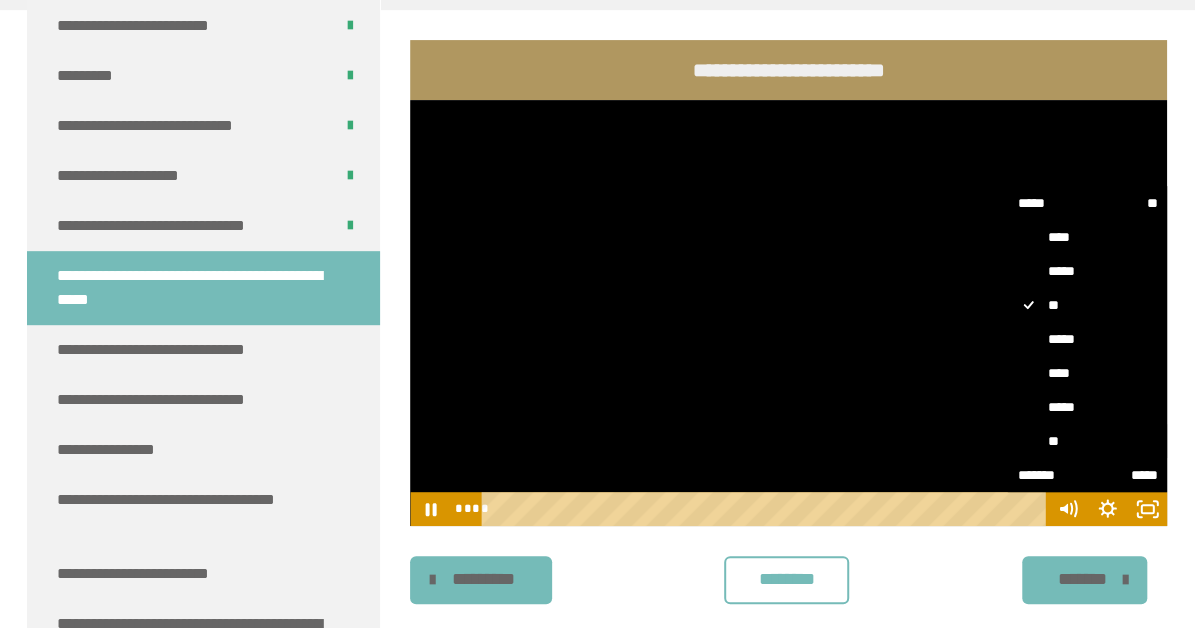 click on "**" at bounding box center [1087, 441] 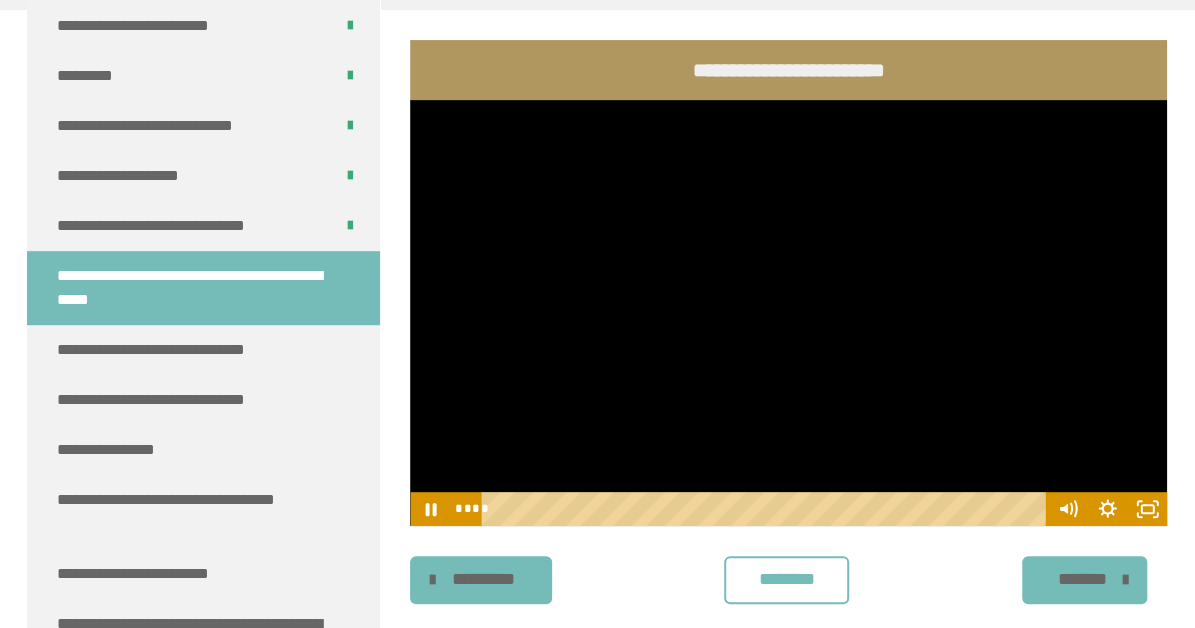click at bounding box center [788, 313] 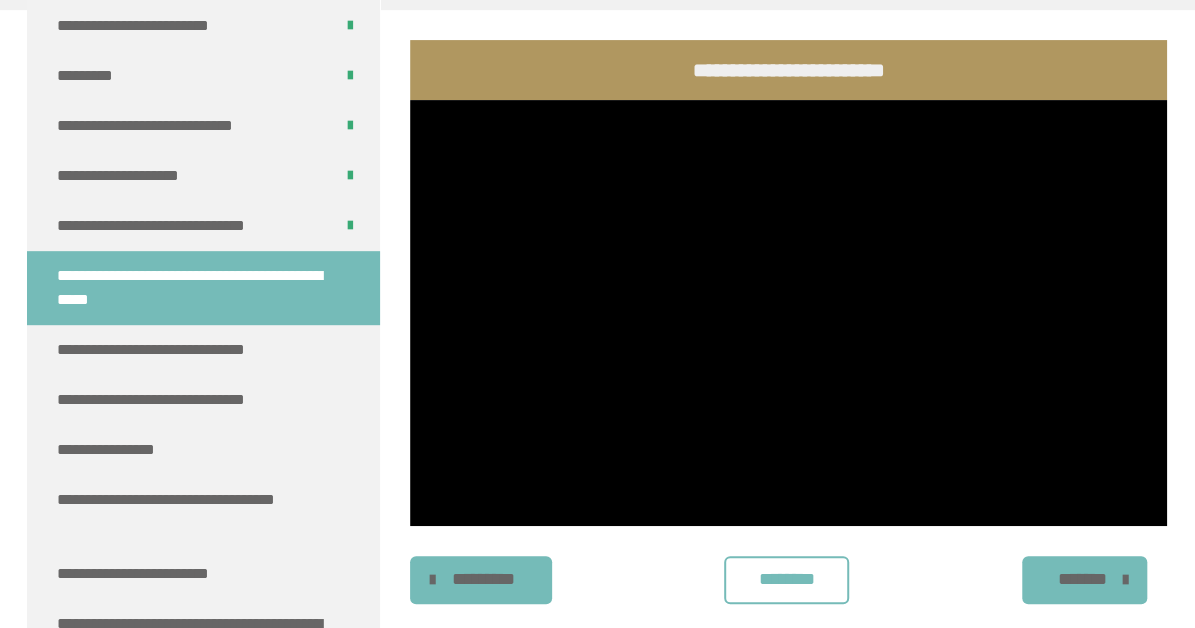 click at bounding box center (788, 313) 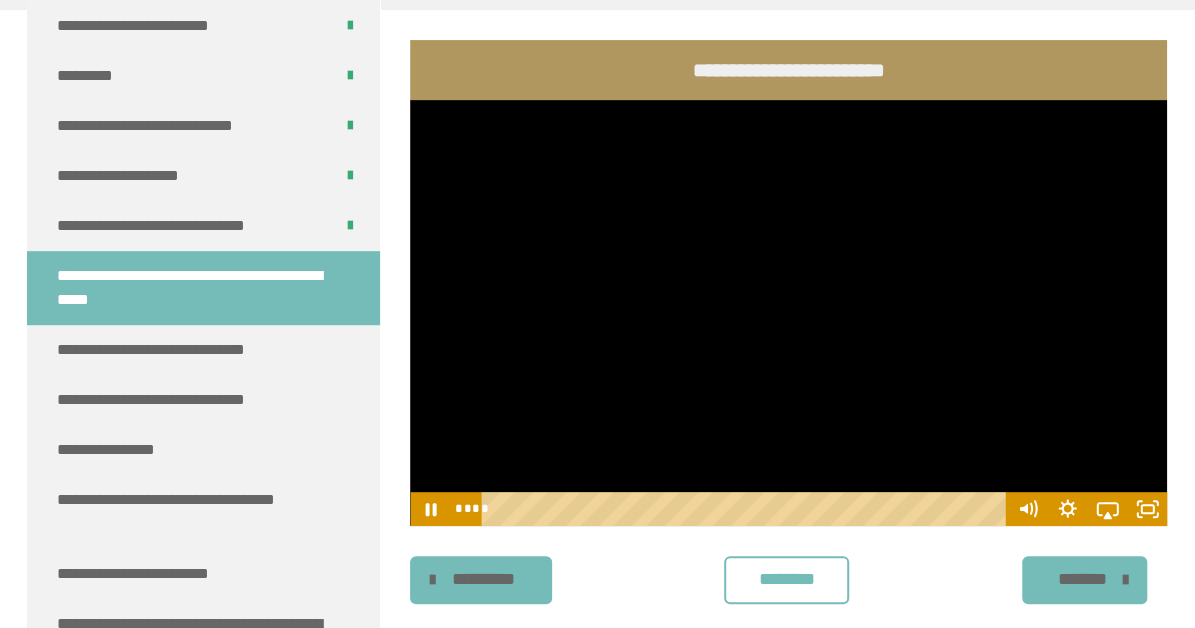 click at bounding box center (788, 313) 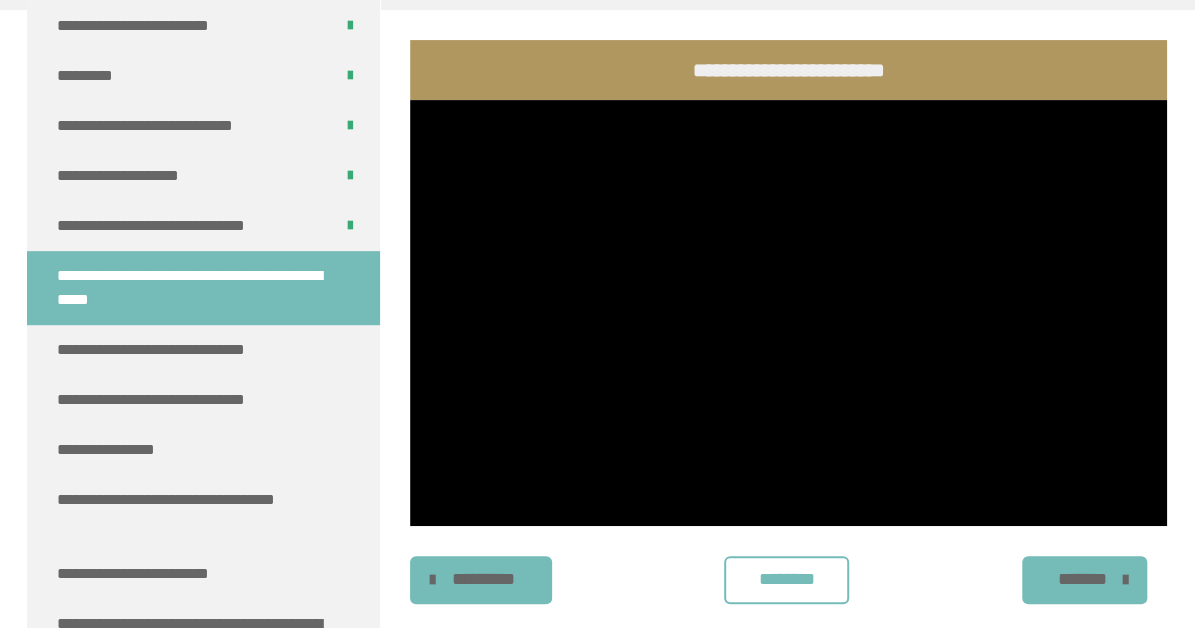 click at bounding box center (597, -130) 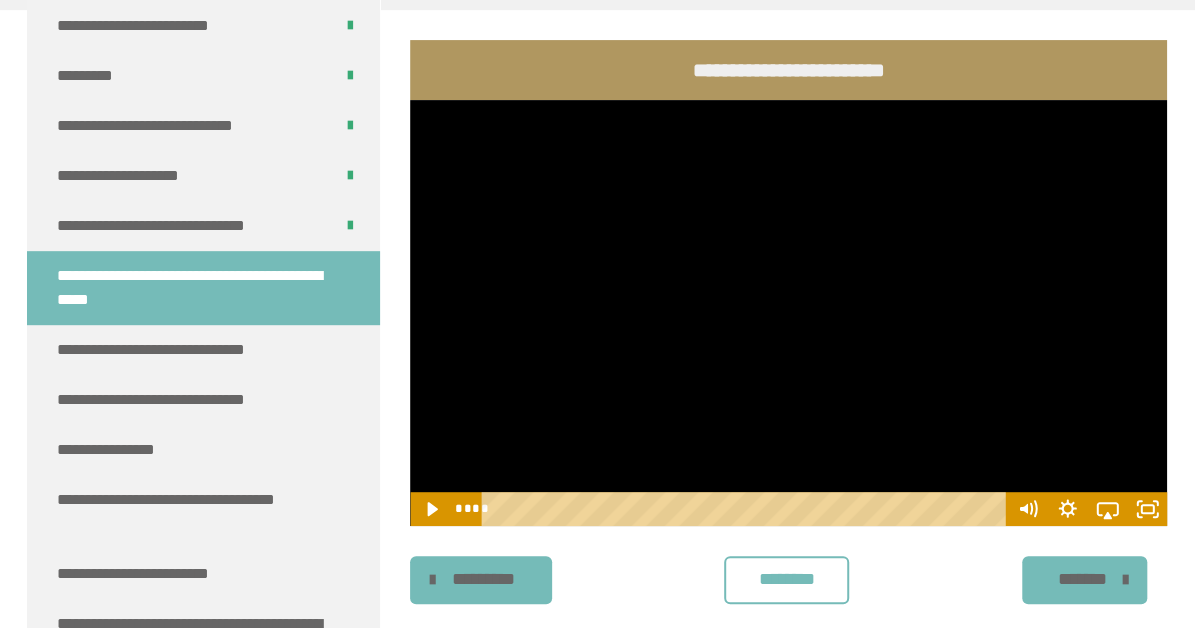 click at bounding box center [788, 313] 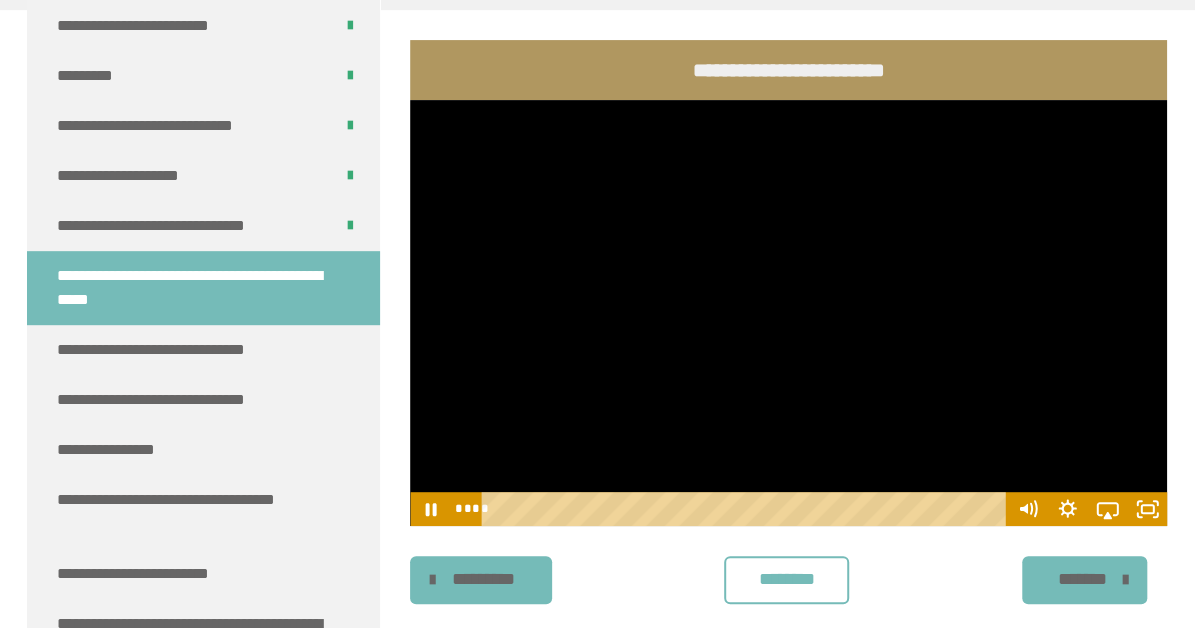click at bounding box center (788, 313) 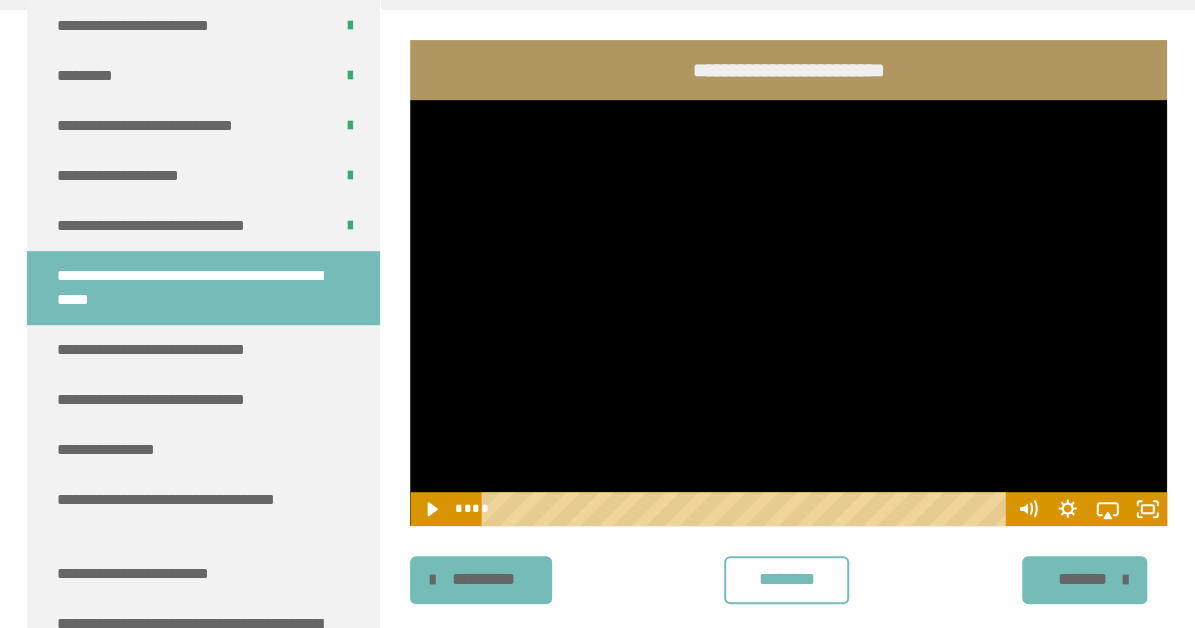click at bounding box center (788, 313) 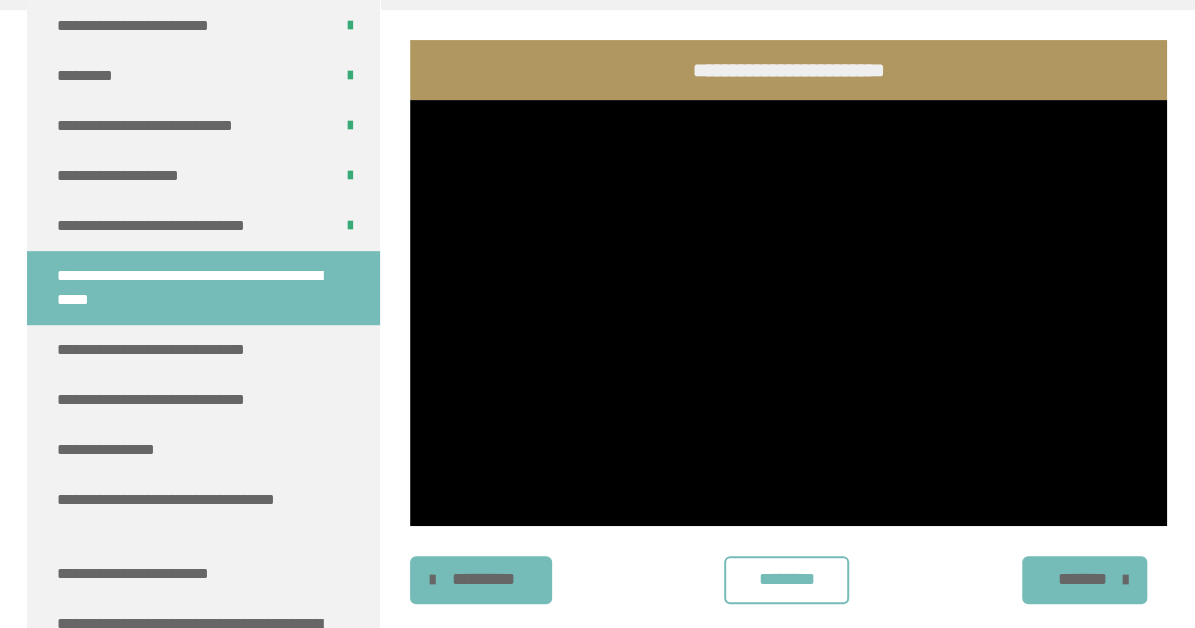 click on "********" at bounding box center (786, 579) 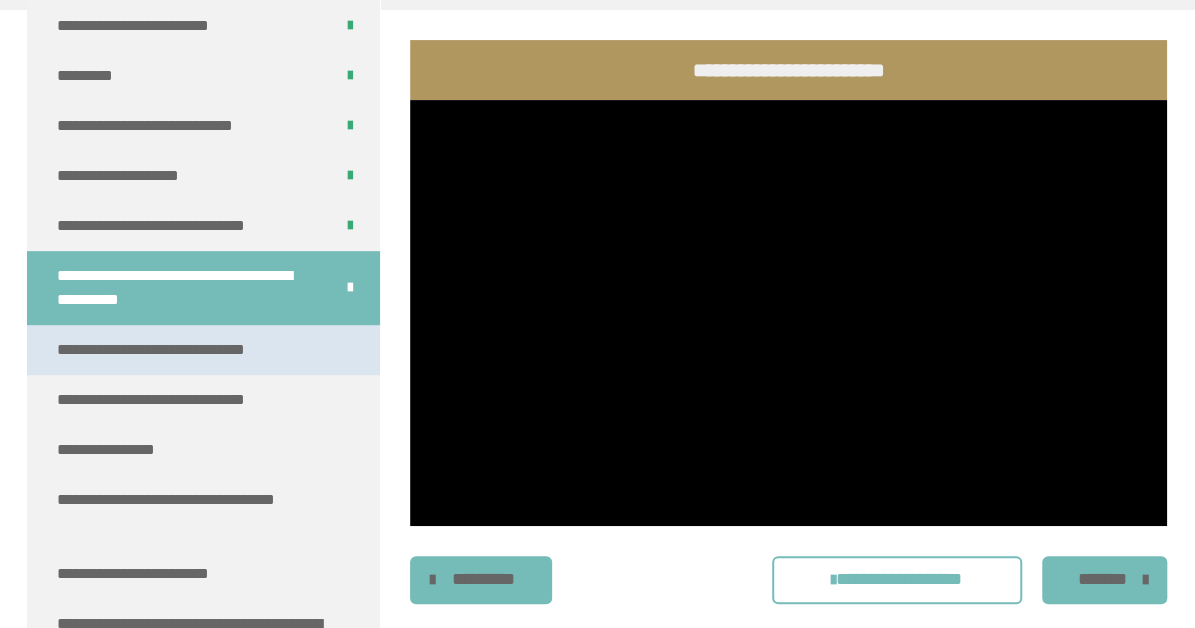 click on "**********" at bounding box center (170, 350) 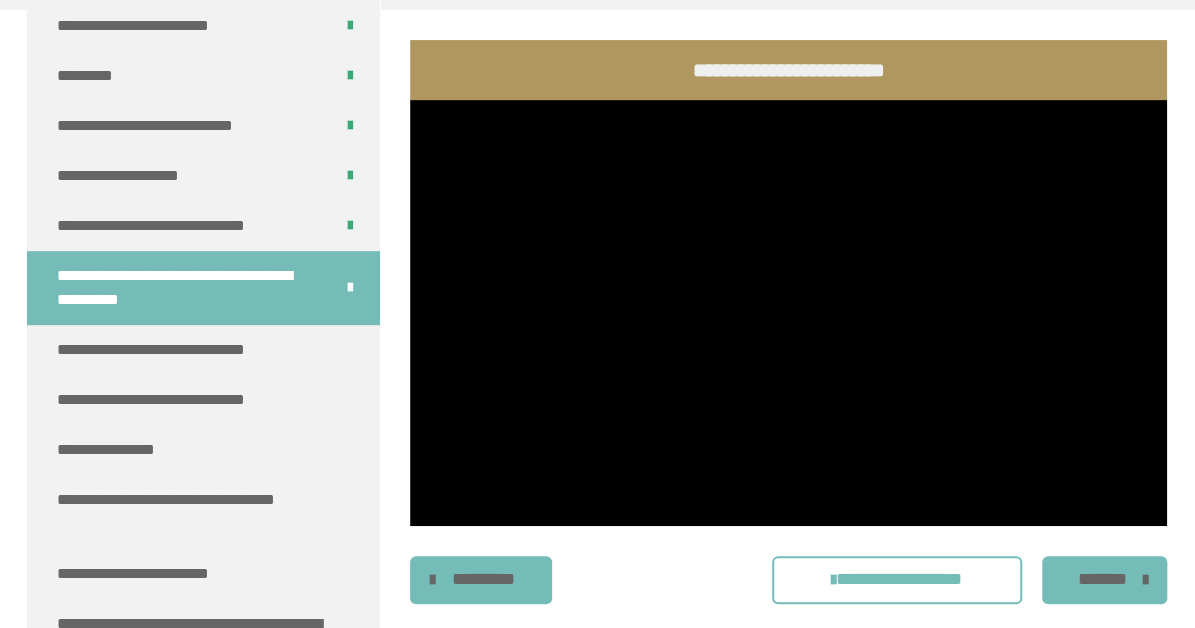 scroll, scrollTop: 7574, scrollLeft: 0, axis: vertical 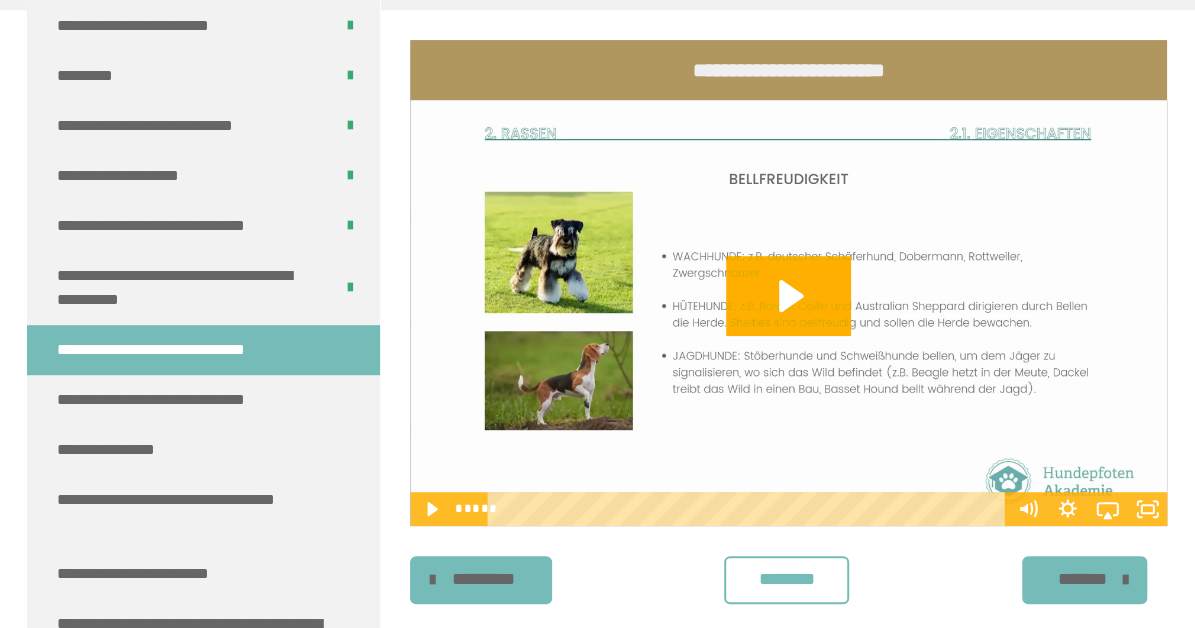 click on "********" at bounding box center (786, 579) 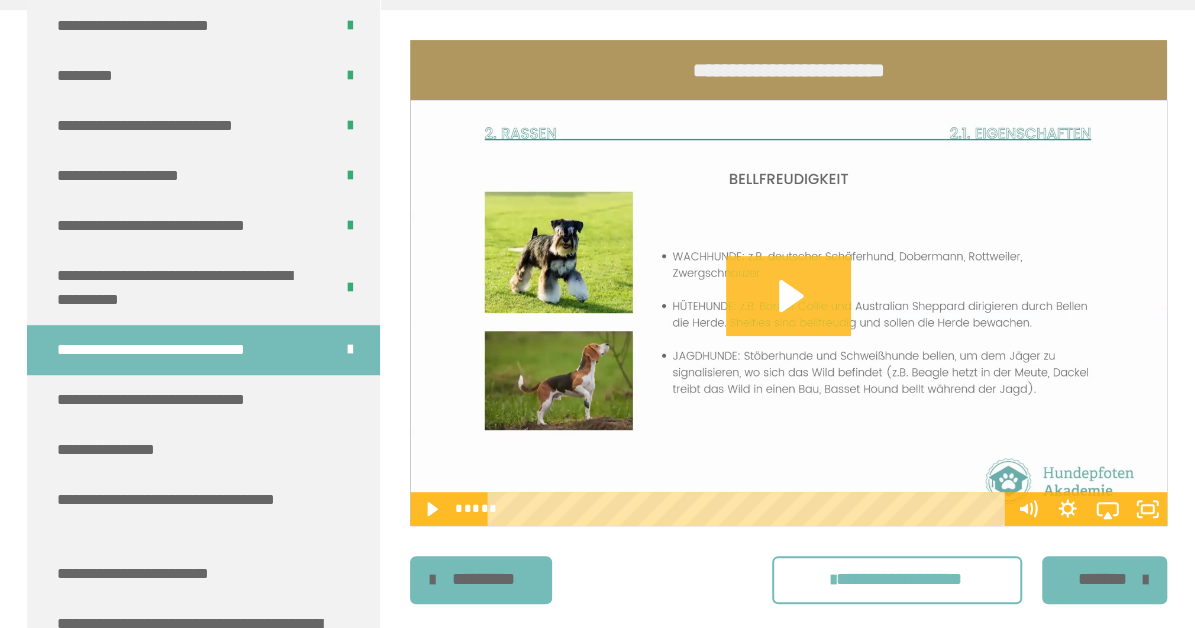 click 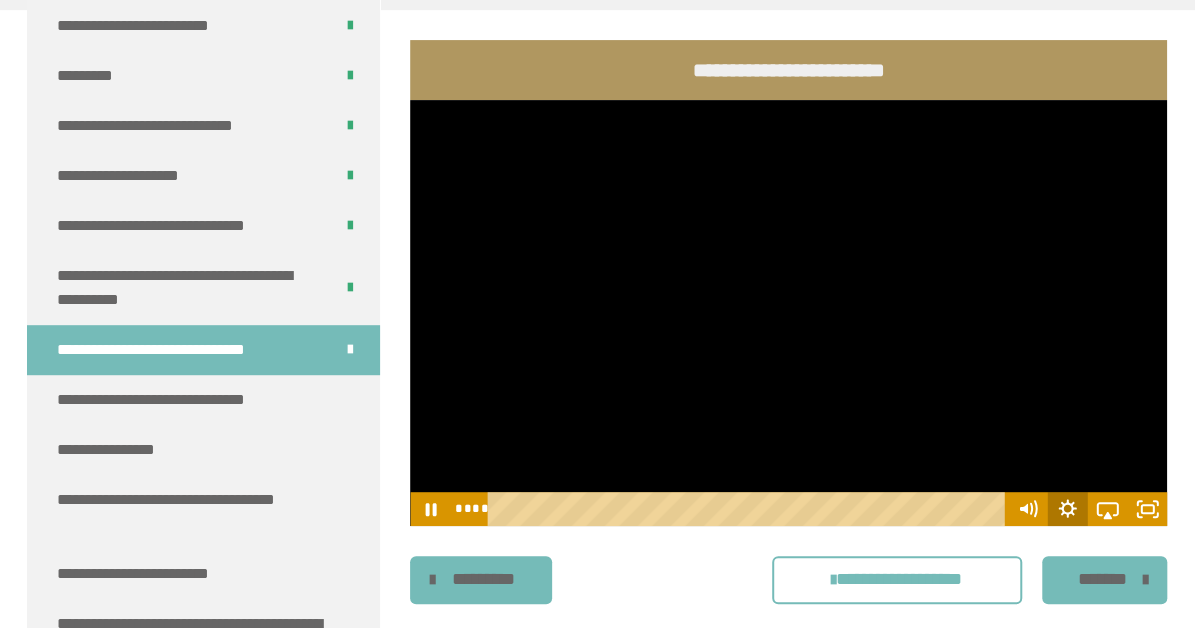 click 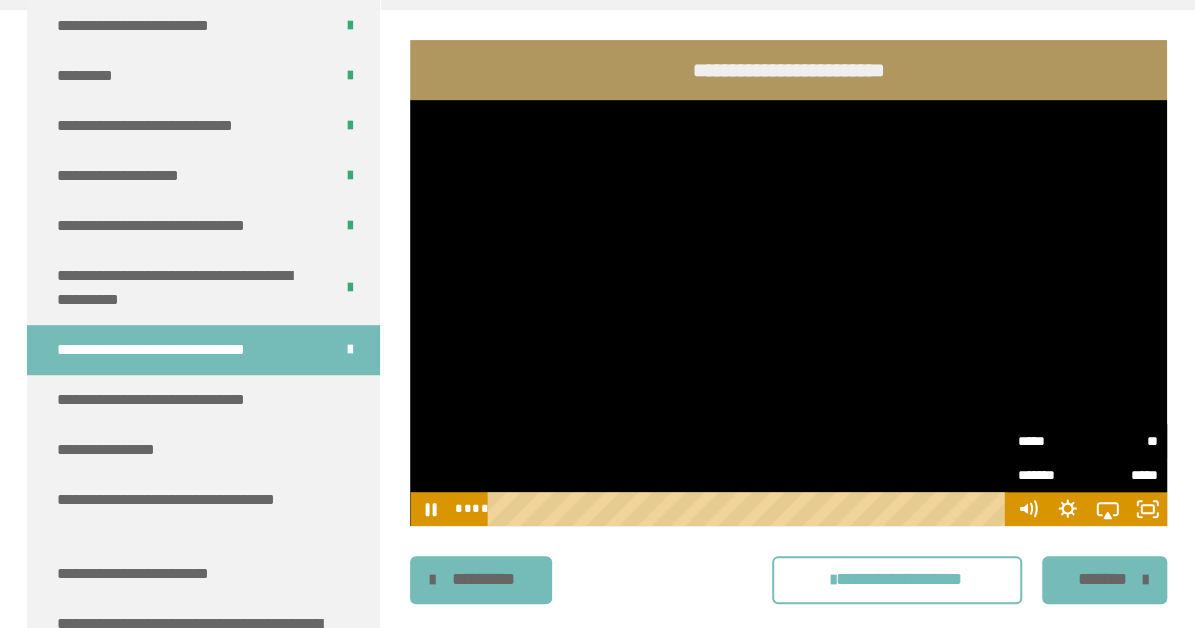 click on "*****" at bounding box center (1052, 441) 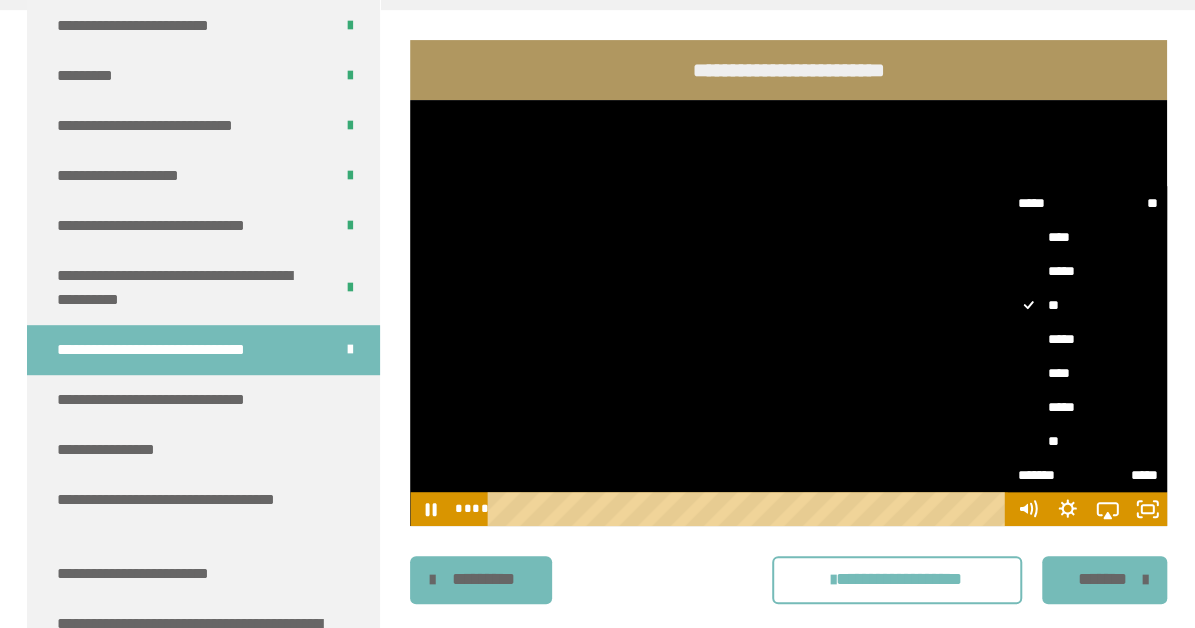 click on "**" at bounding box center (1087, 441) 